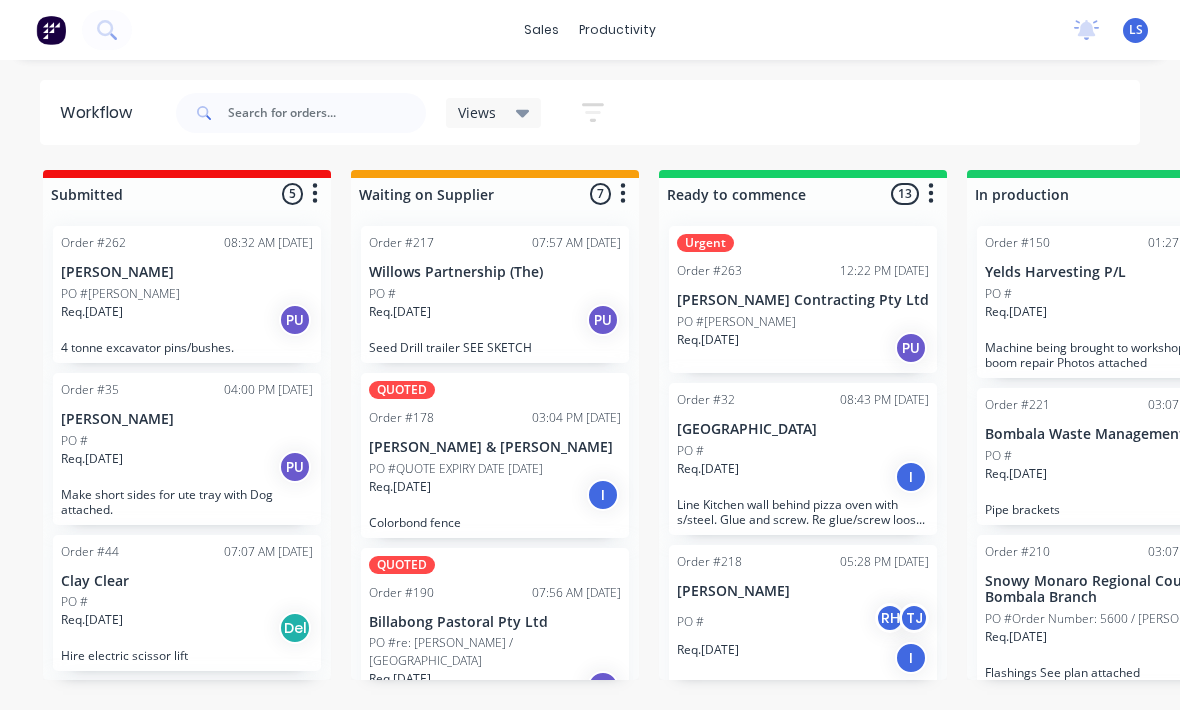 scroll, scrollTop: 37, scrollLeft: 721, axis: both 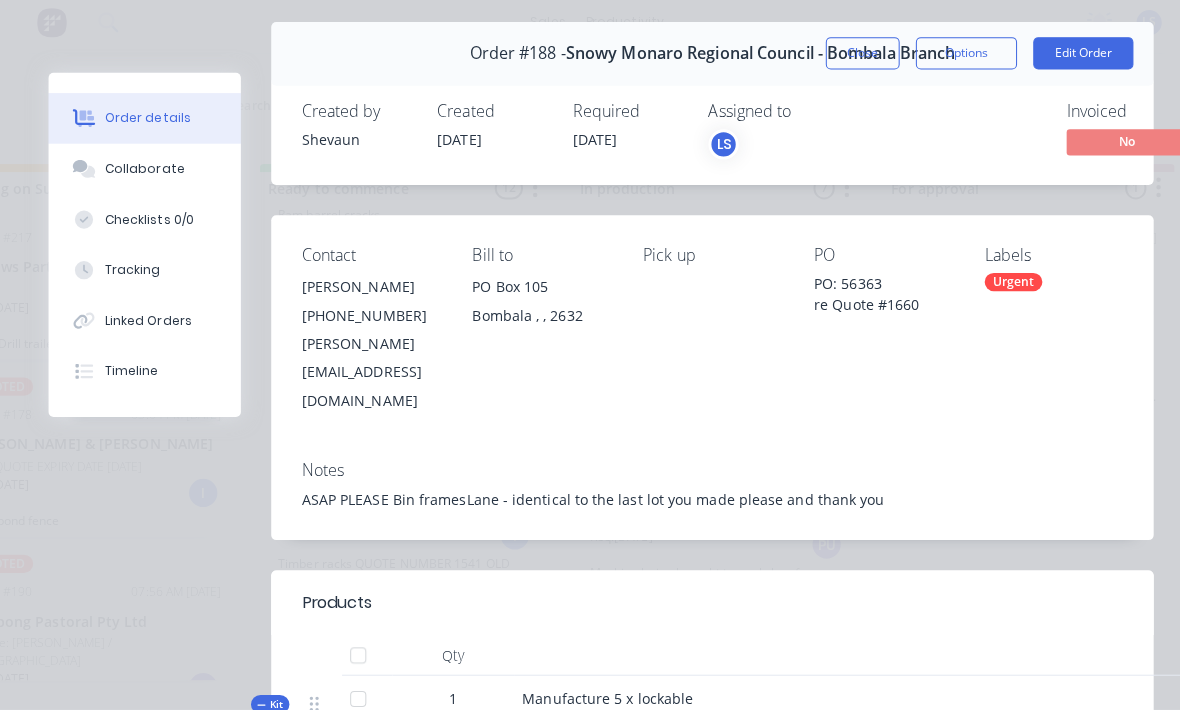 click on "Collaborate" at bounding box center (143, 175) 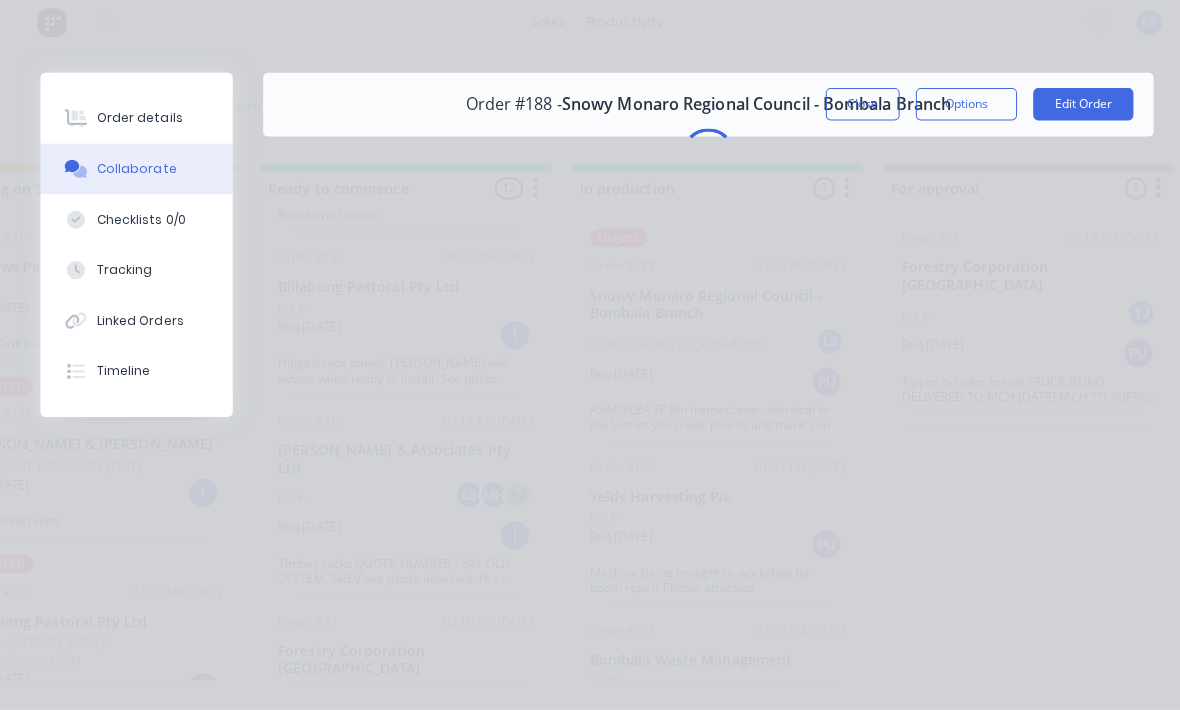 scroll, scrollTop: 0, scrollLeft: 0, axis: both 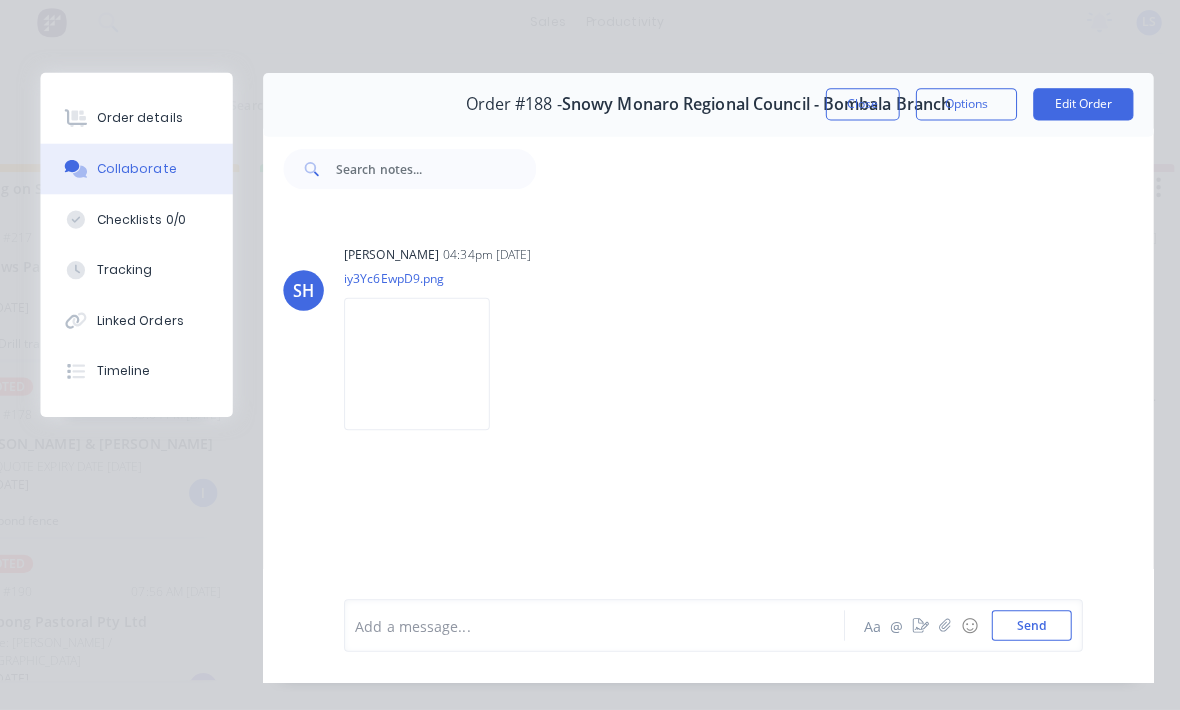 click 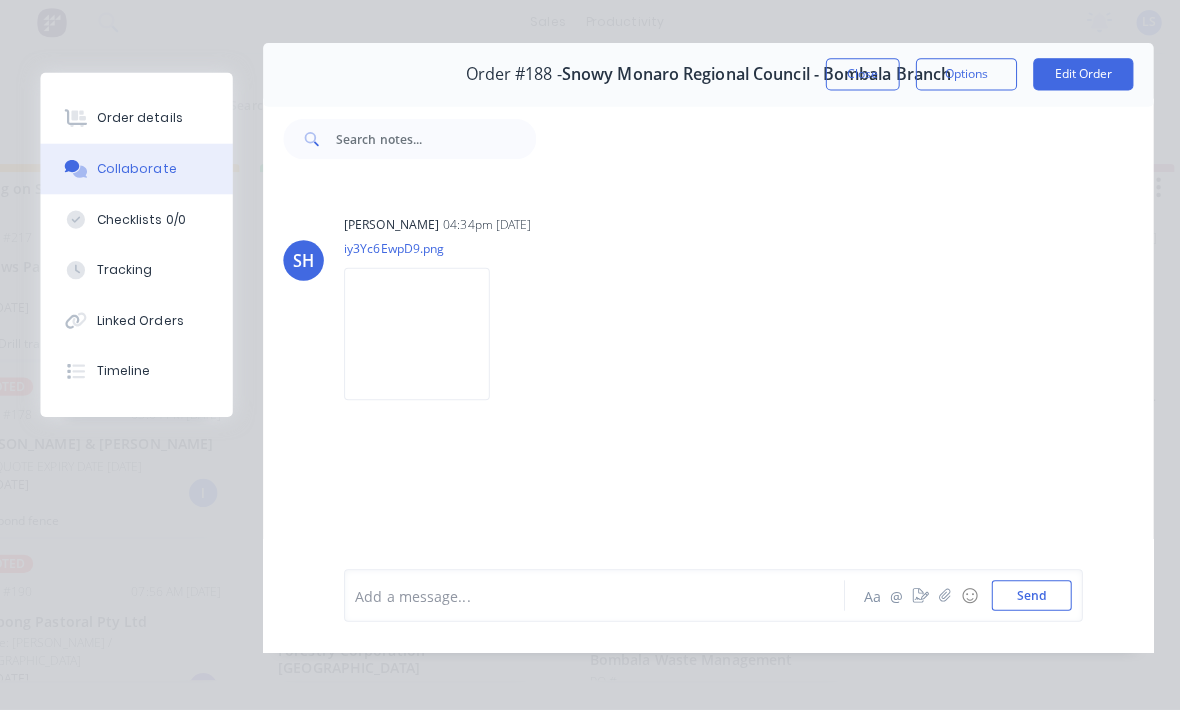 scroll, scrollTop: 35, scrollLeft: 0, axis: vertical 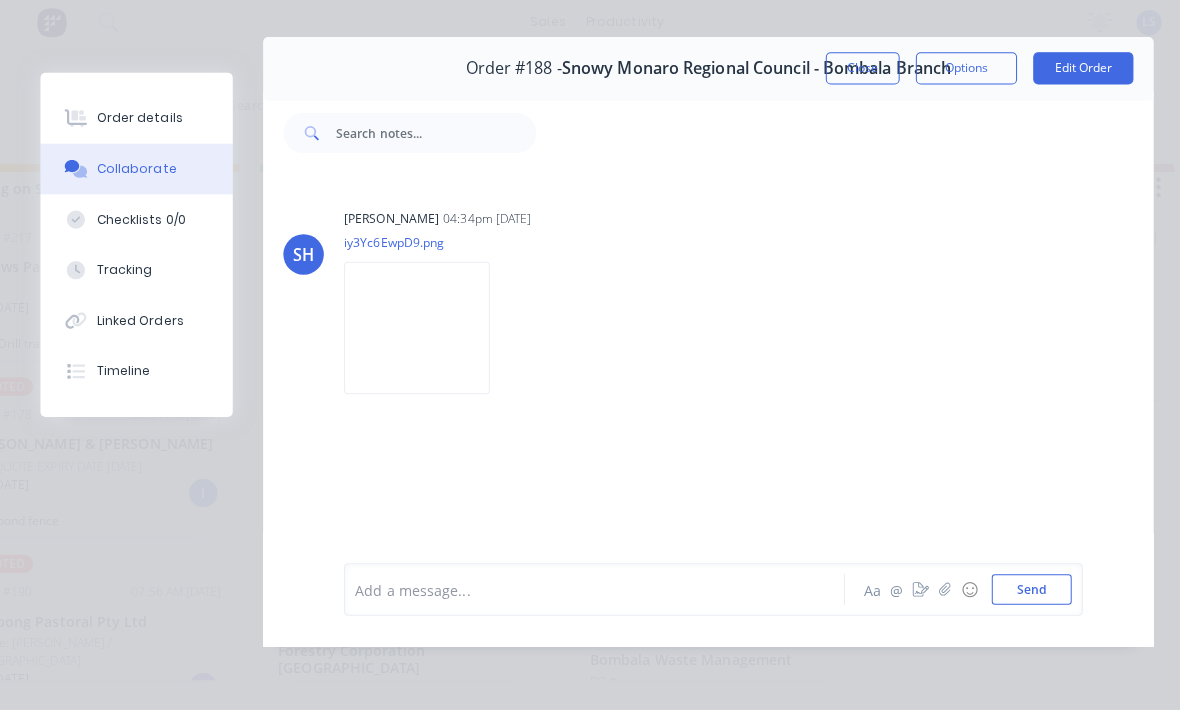 click on "Edit Order" at bounding box center (1070, 76) 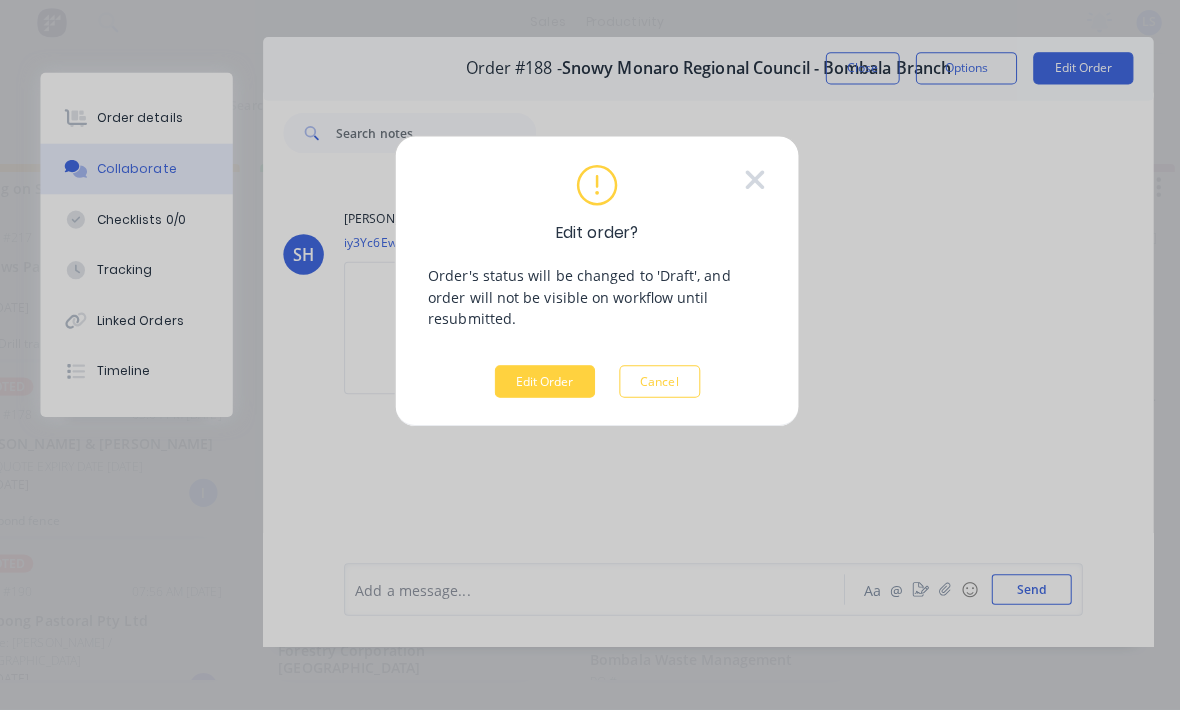 click on "Edit Order" at bounding box center (538, 385) 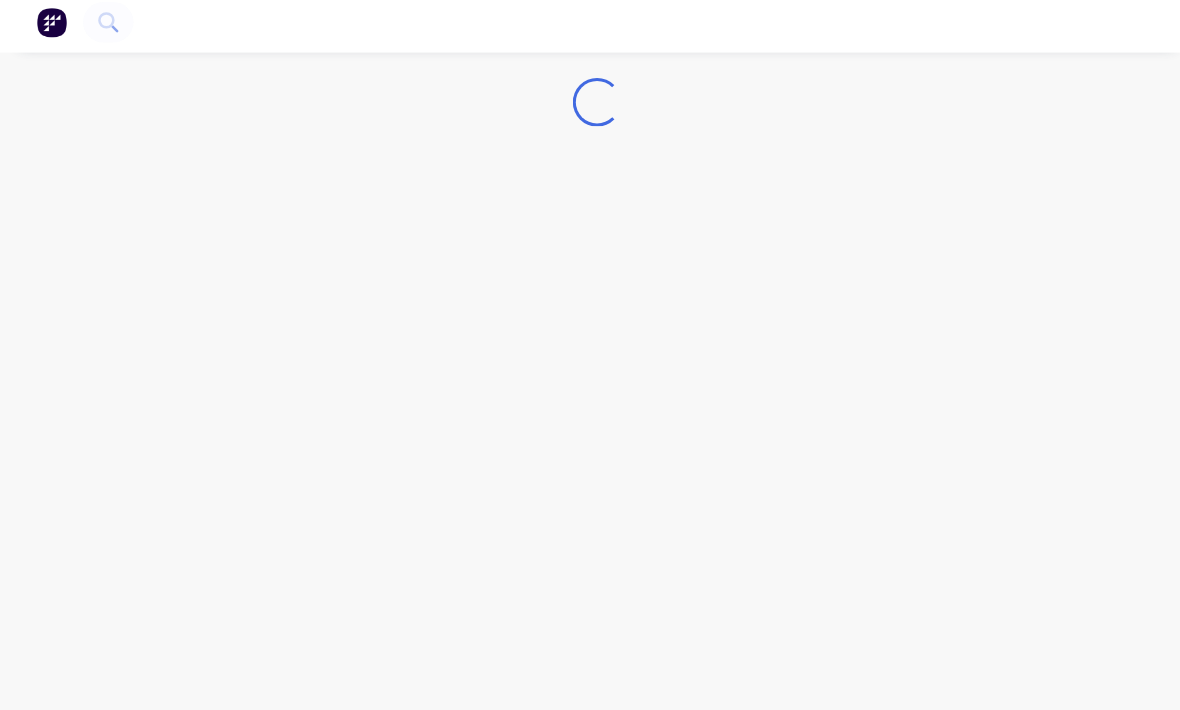 scroll, scrollTop: 36, scrollLeft: 0, axis: vertical 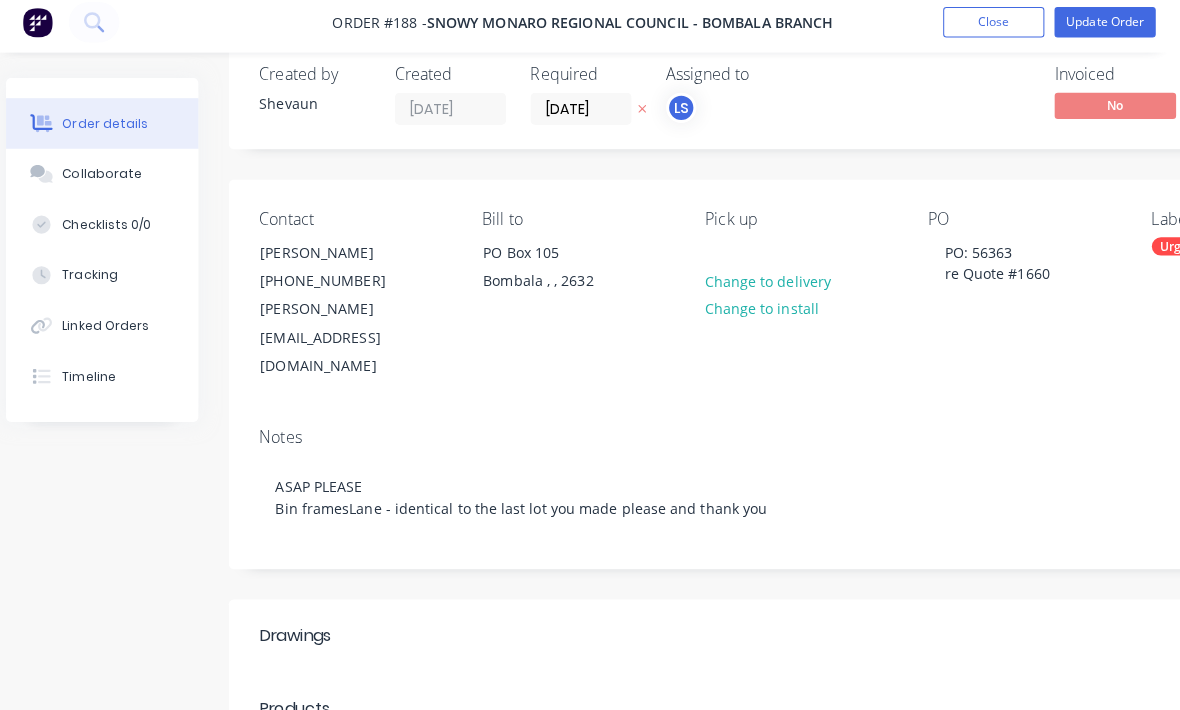 click on "Collaborate" at bounding box center (115, 180) 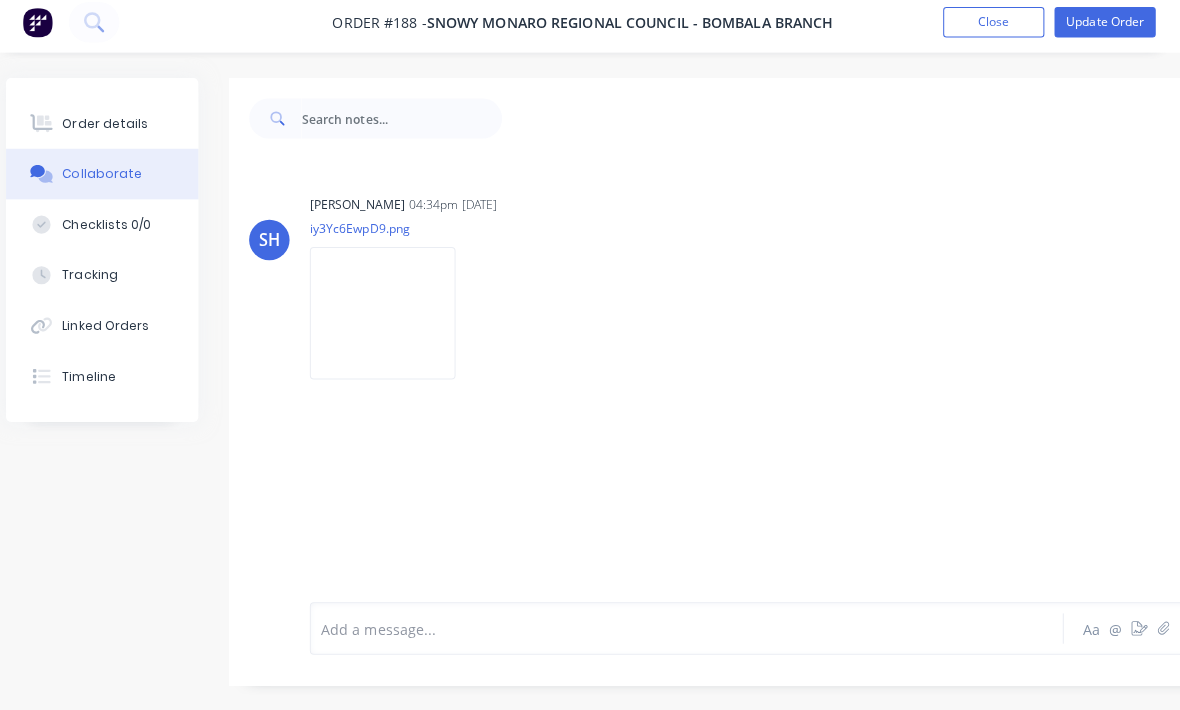click at bounding box center (0, 0) 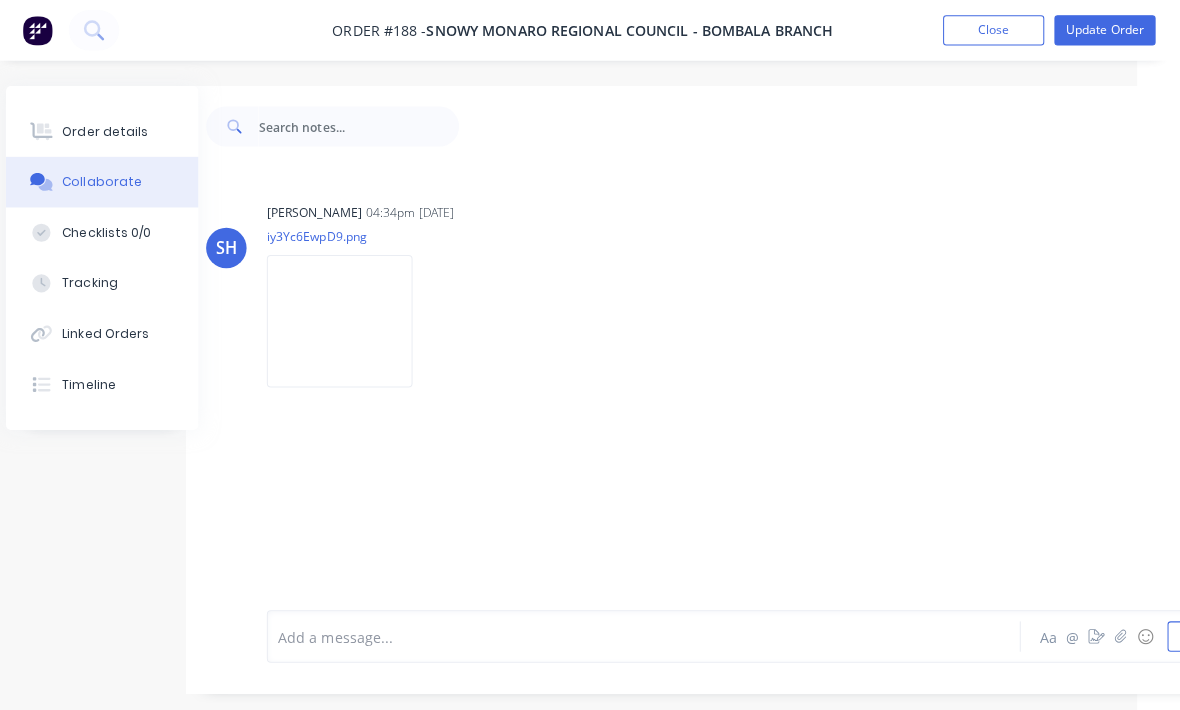 scroll, scrollTop: 0, scrollLeft: 43, axis: horizontal 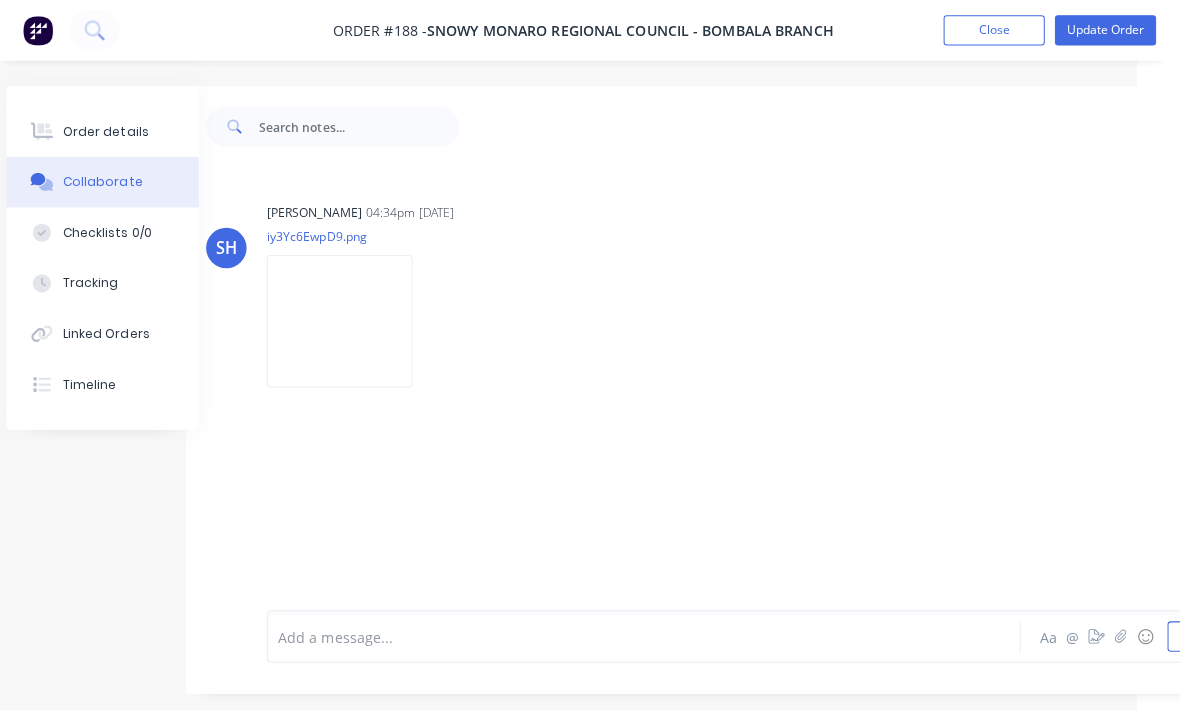 click on "Order details" at bounding box center [115, 130] 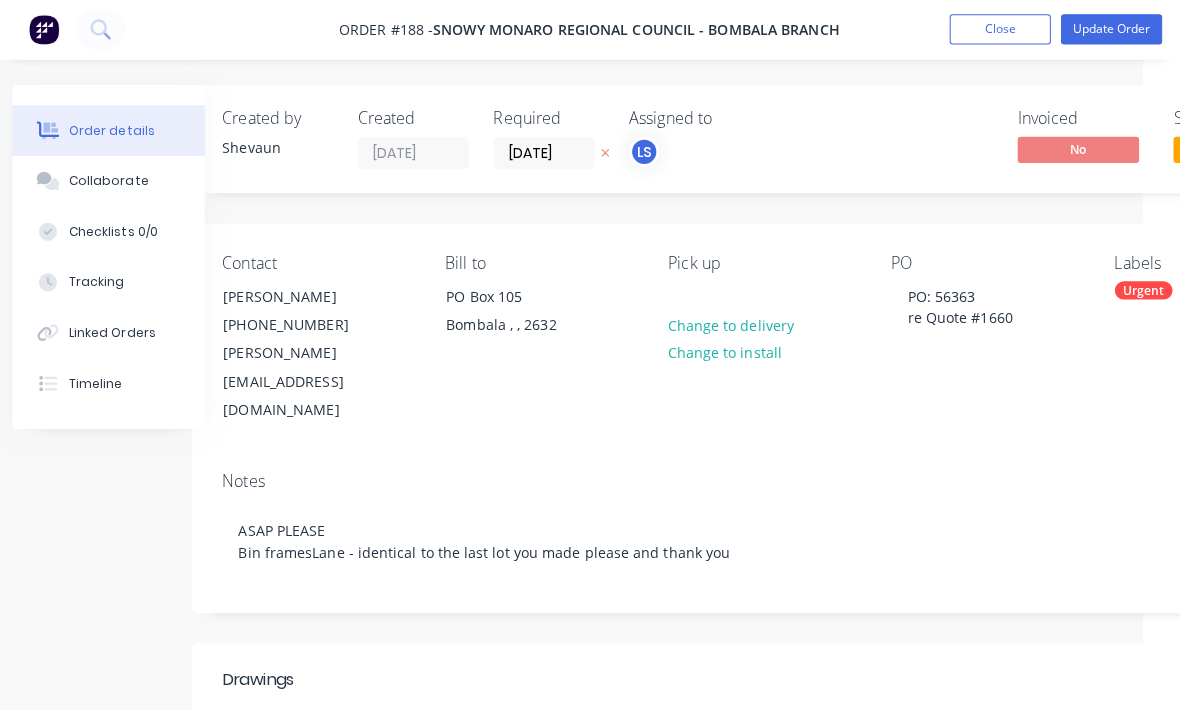 scroll, scrollTop: 0, scrollLeft: 36, axis: horizontal 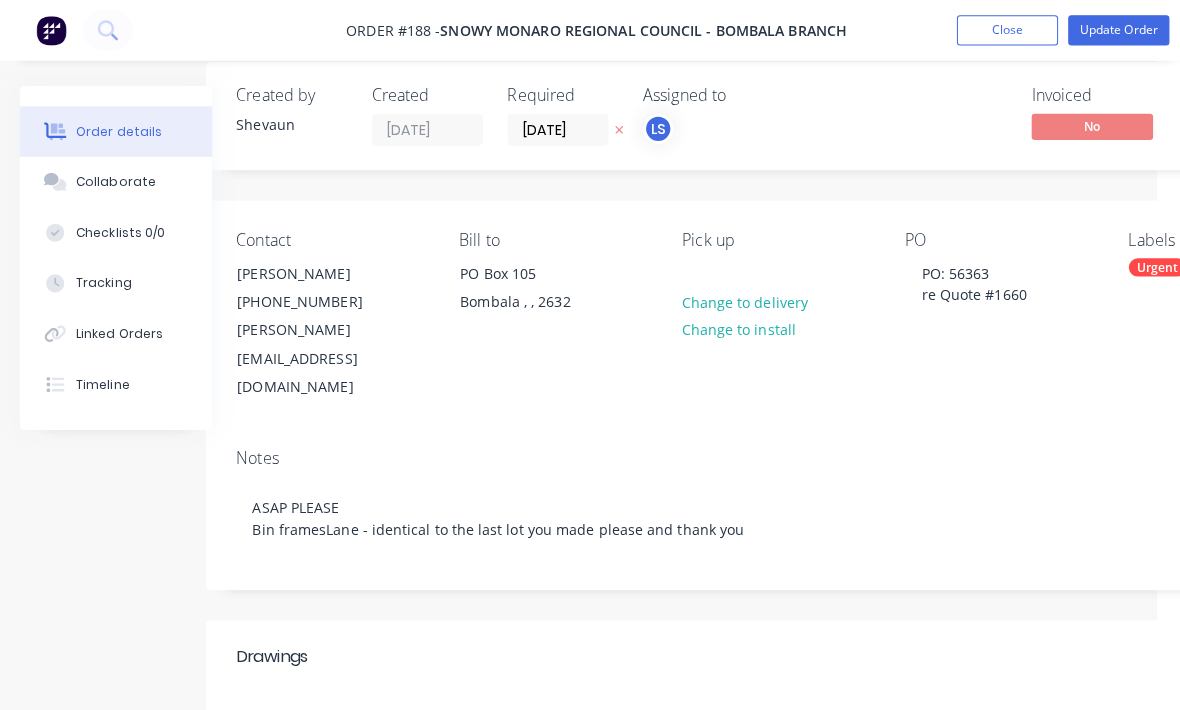 click on "Tracking" at bounding box center [115, 280] 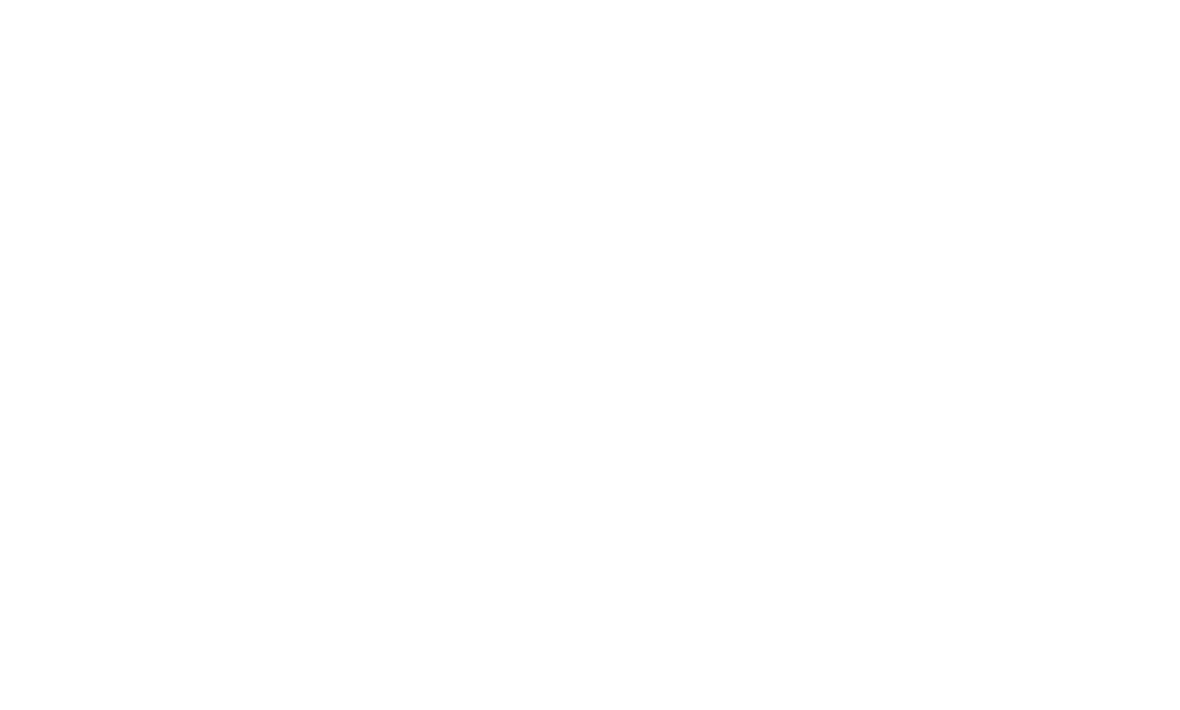 scroll, scrollTop: 0, scrollLeft: 0, axis: both 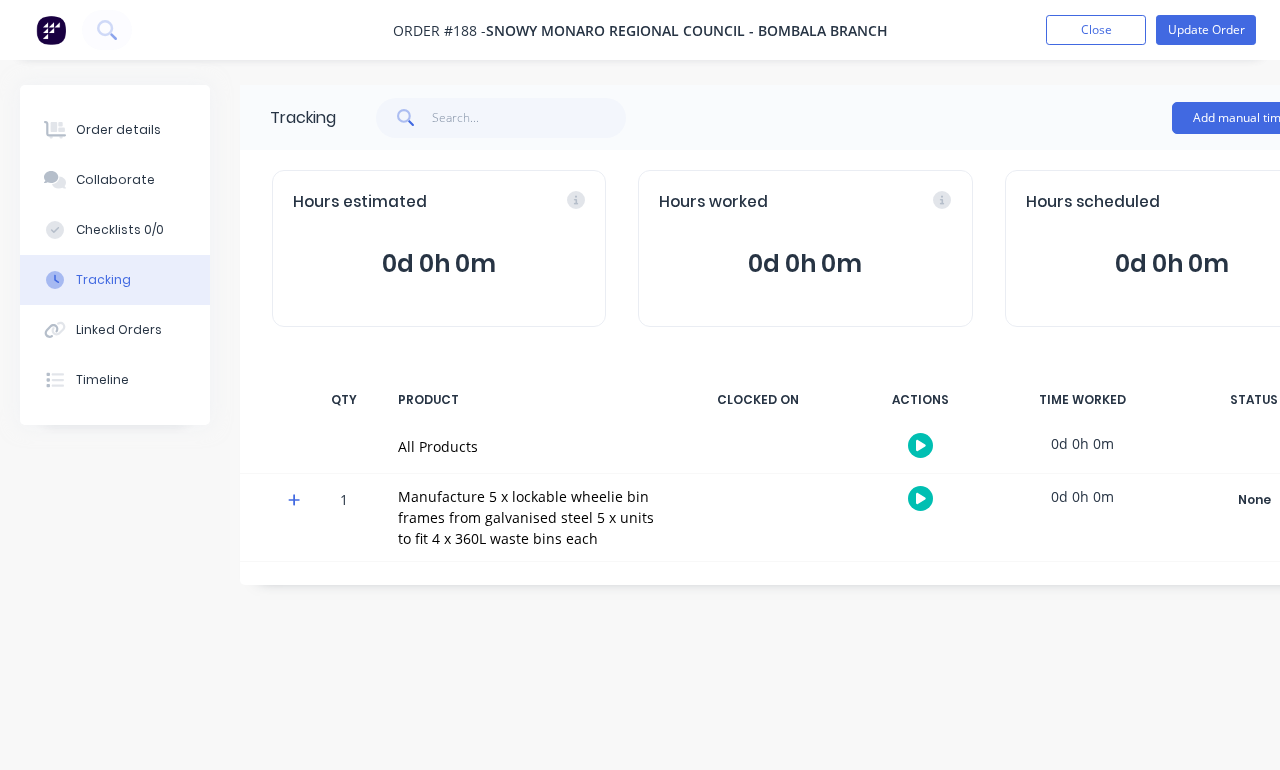 click on "Order details" at bounding box center [118, 130] 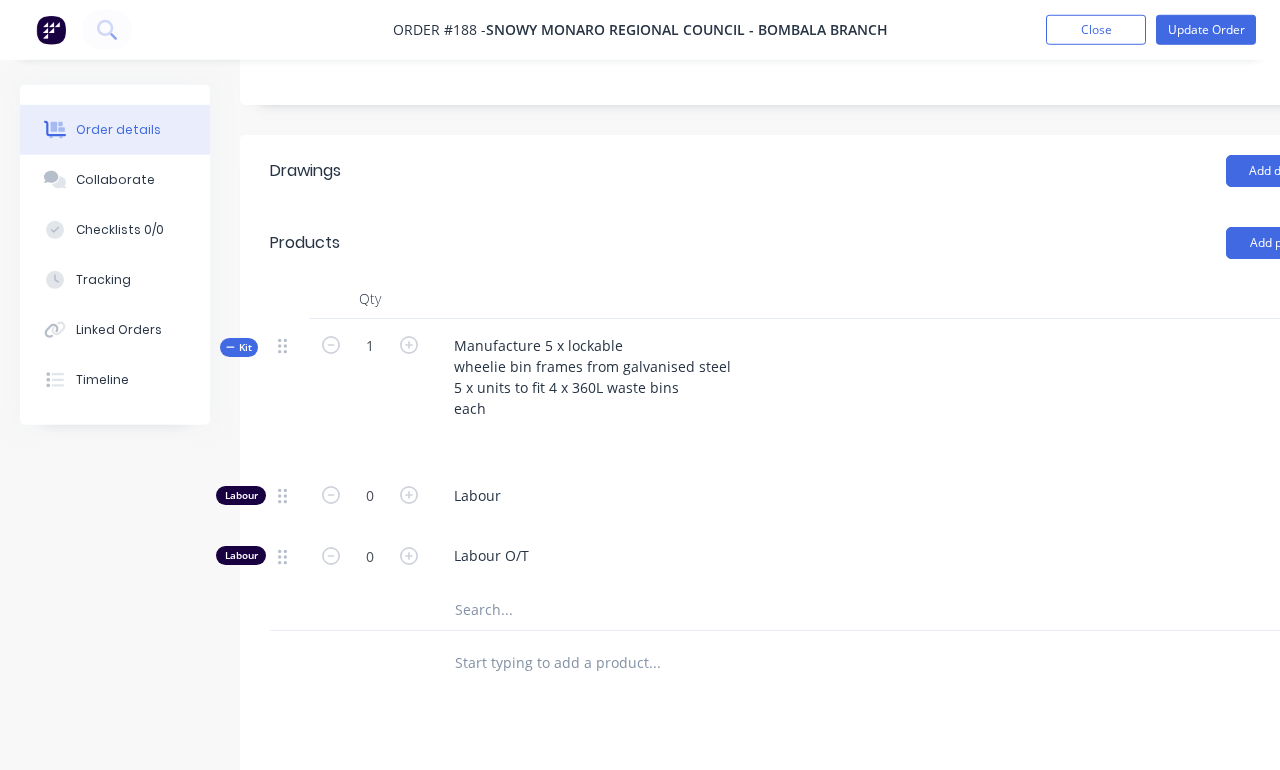 scroll, scrollTop: 501, scrollLeft: 0, axis: vertical 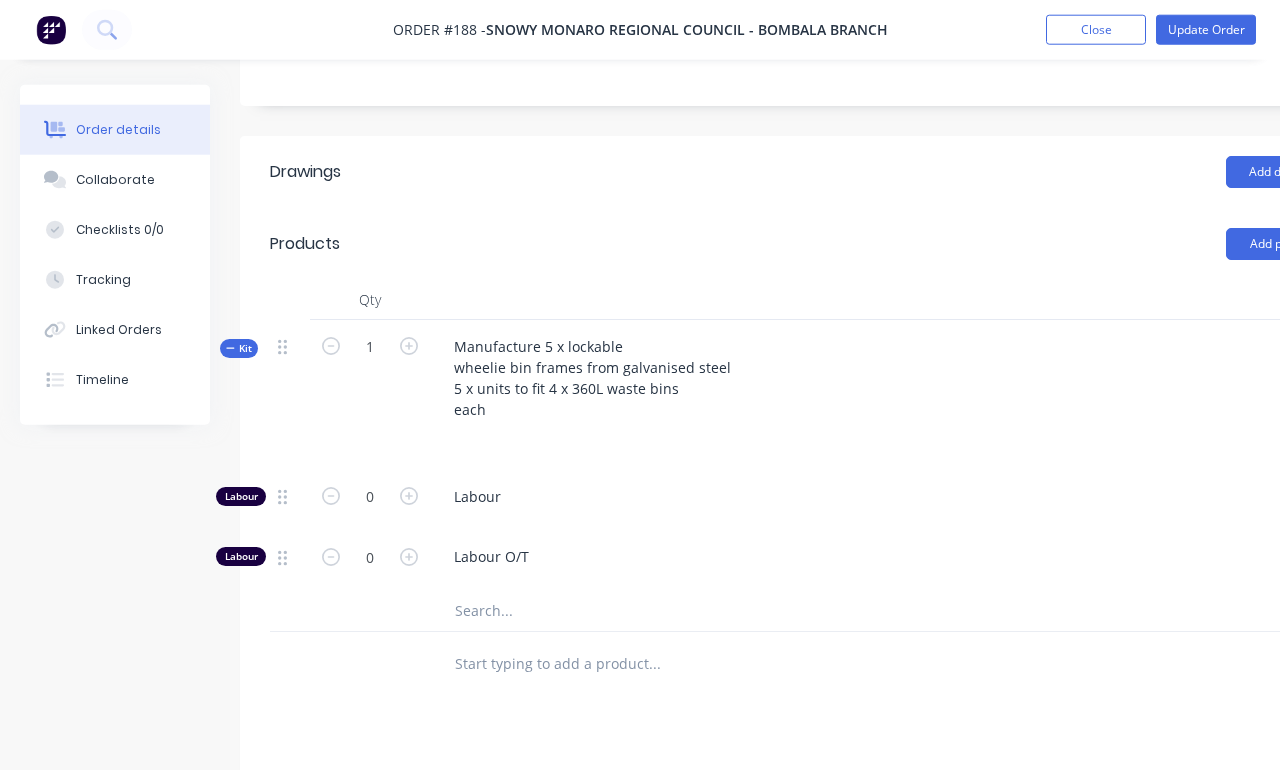click at bounding box center (654, 611) 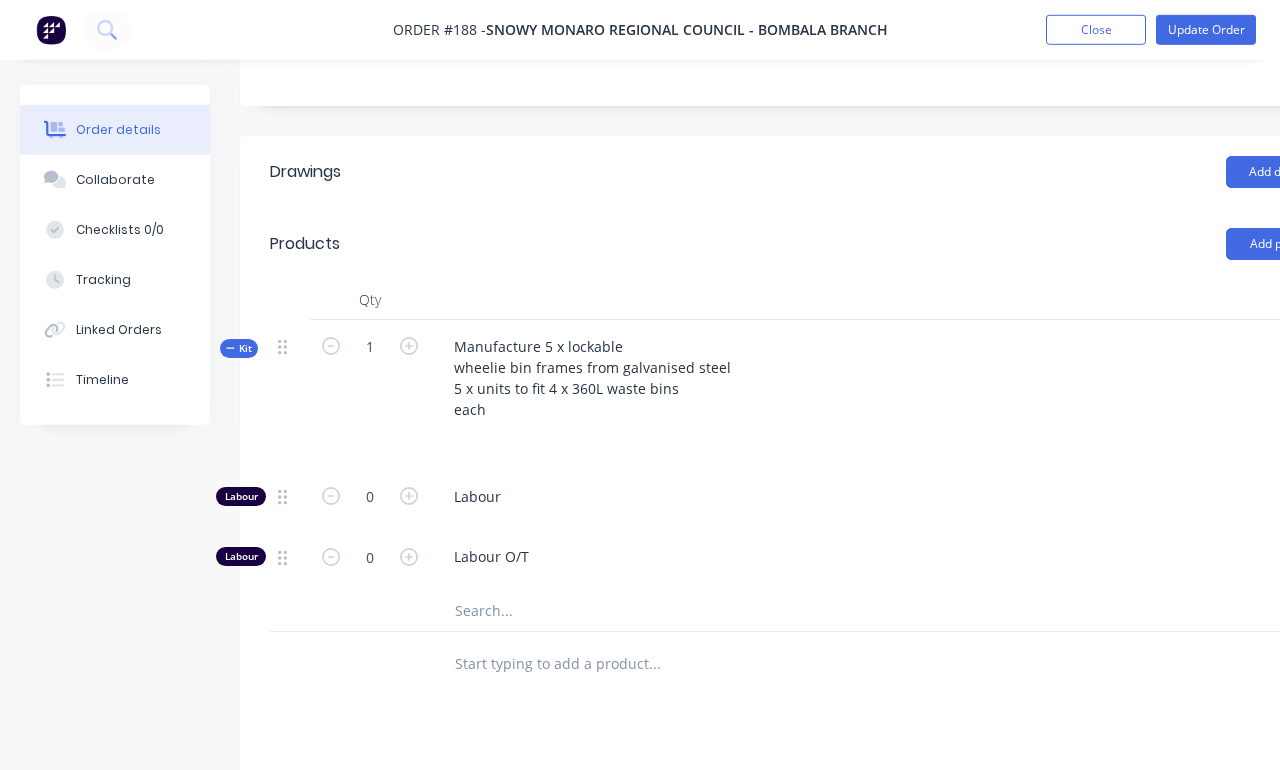 scroll, scrollTop: 501, scrollLeft: 14, axis: both 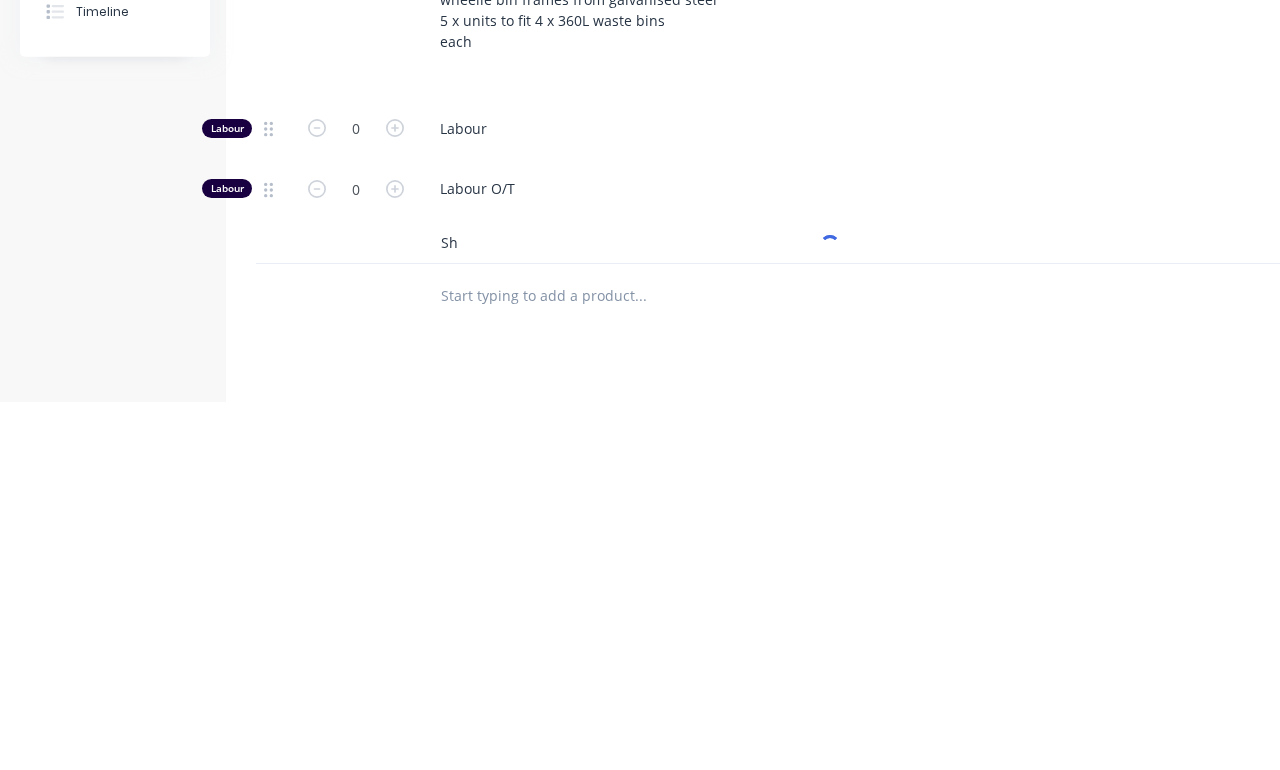 type on "Shg" 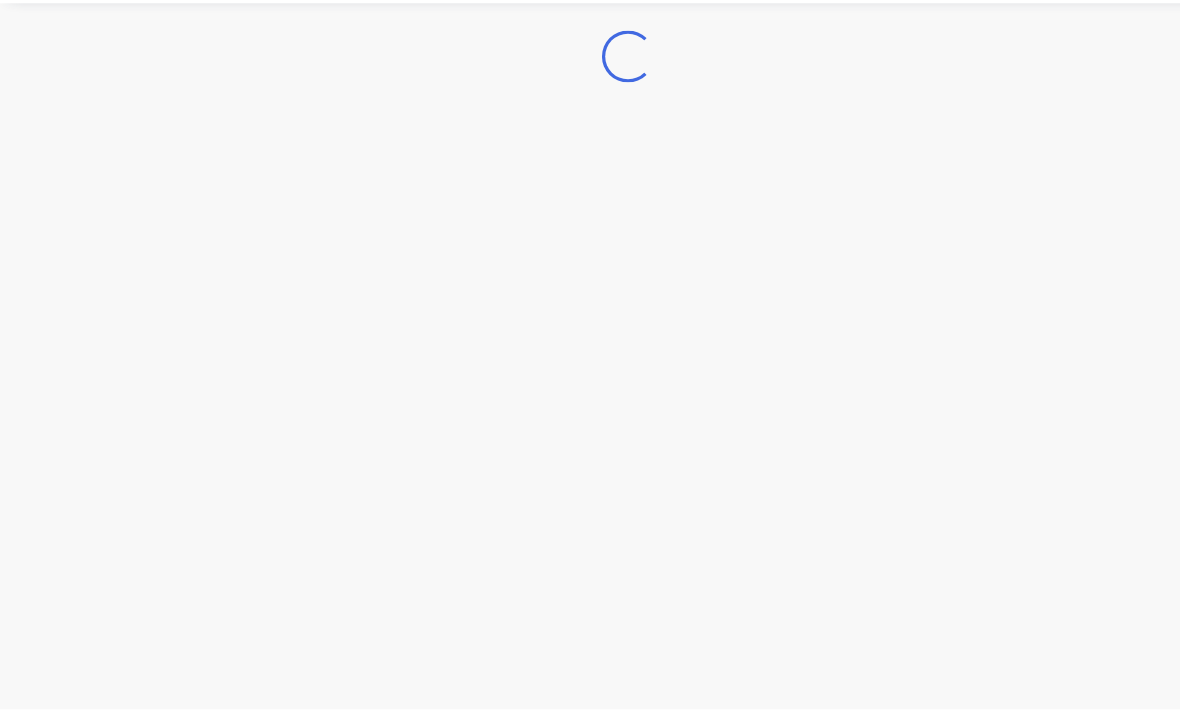 scroll, scrollTop: 123, scrollLeft: 12, axis: both 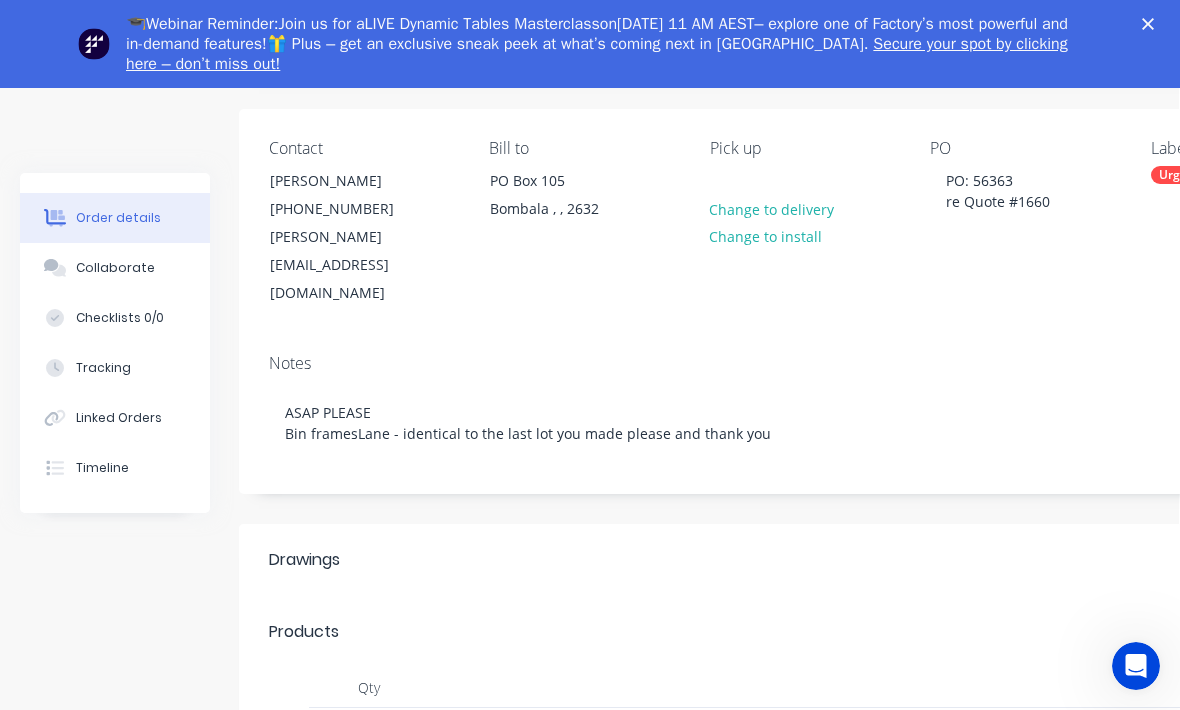 click 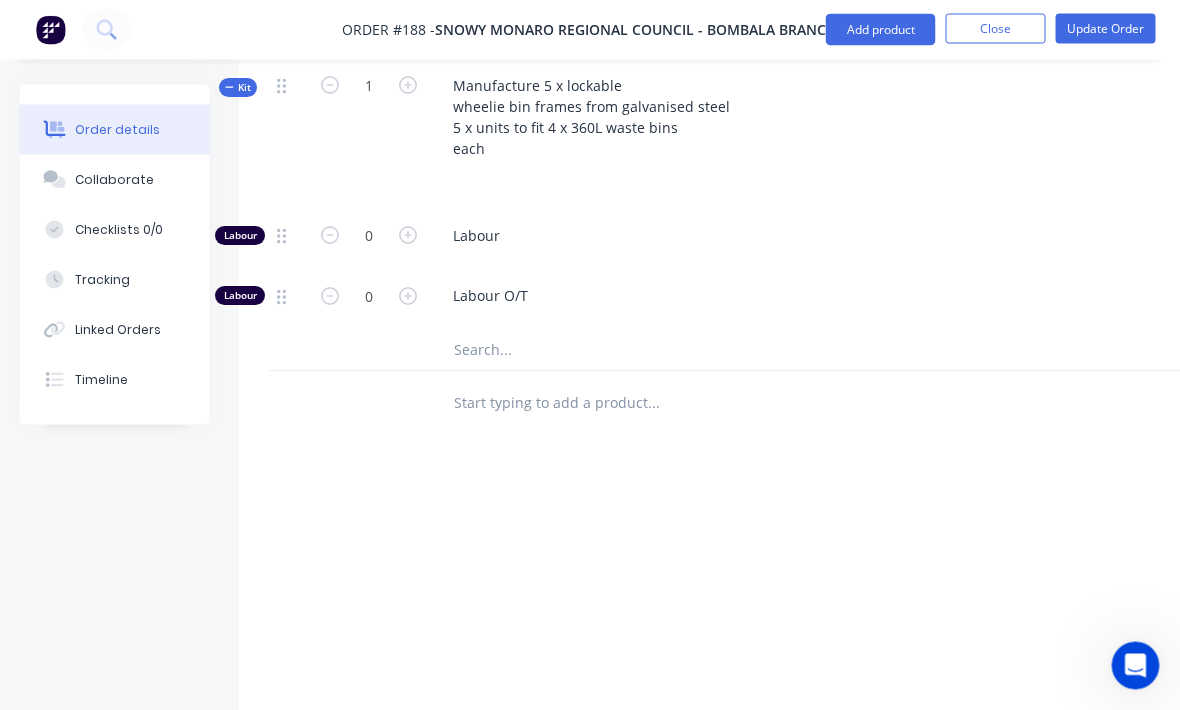 scroll, scrollTop: 756, scrollLeft: 0, axis: vertical 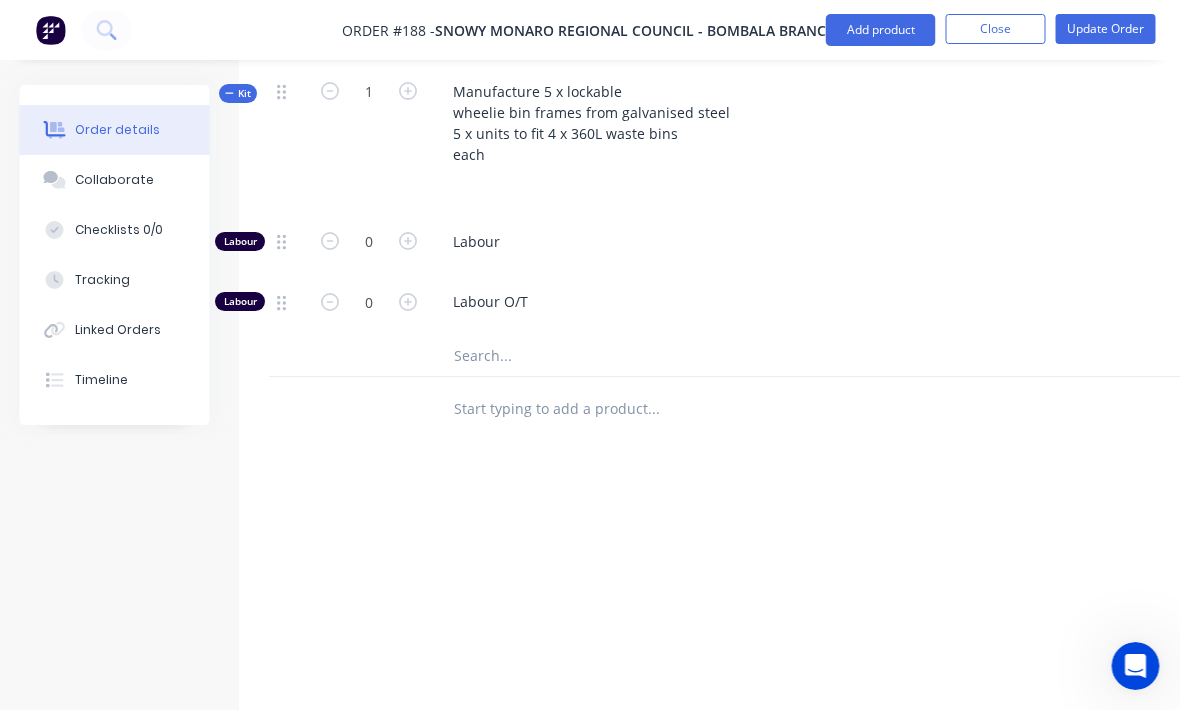 click at bounding box center (654, 356) 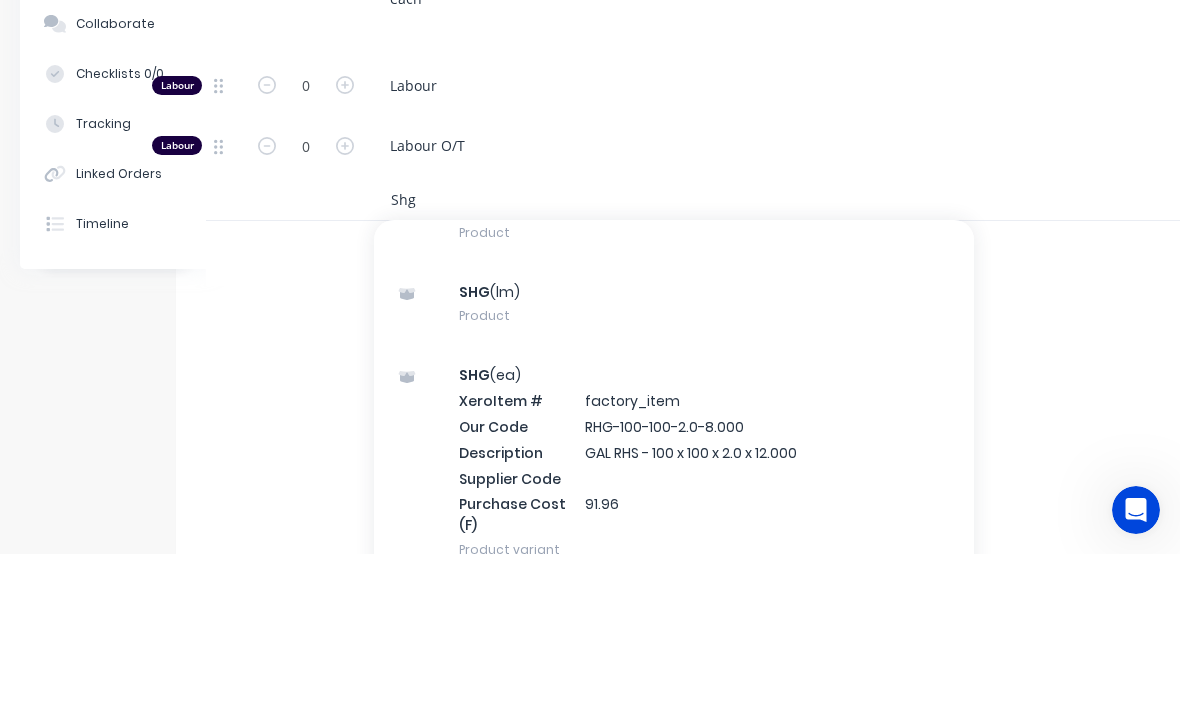 scroll, scrollTop: 107, scrollLeft: 0, axis: vertical 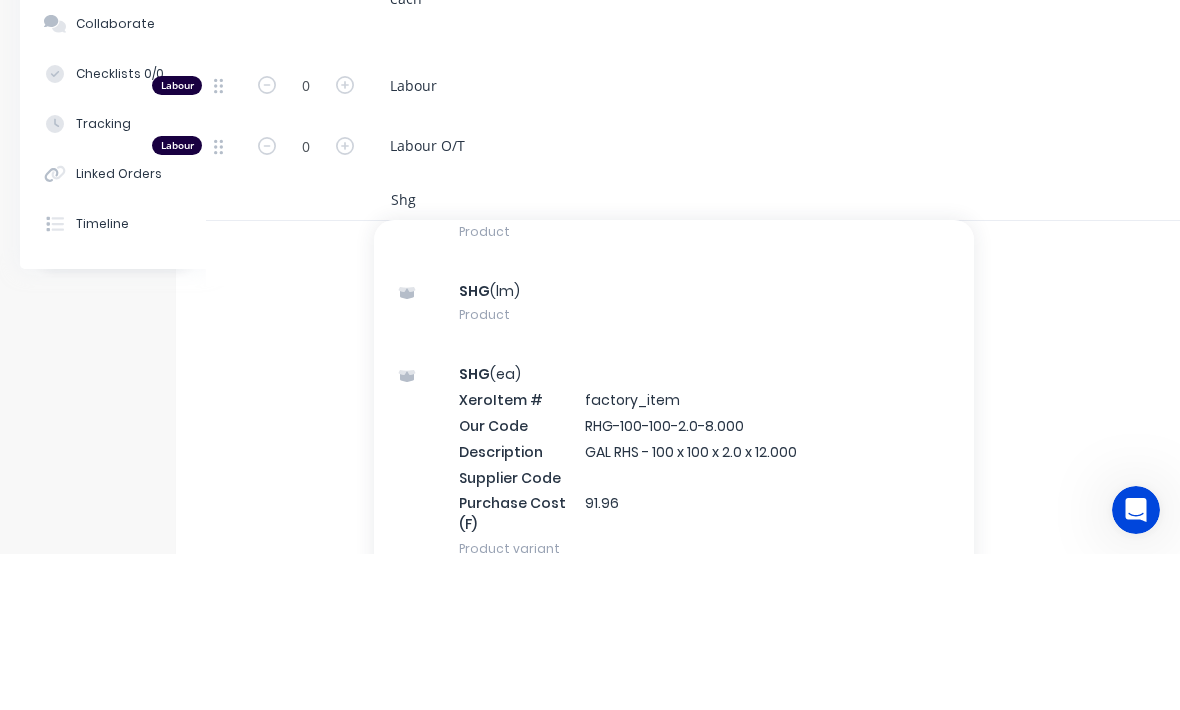type on "Shg" 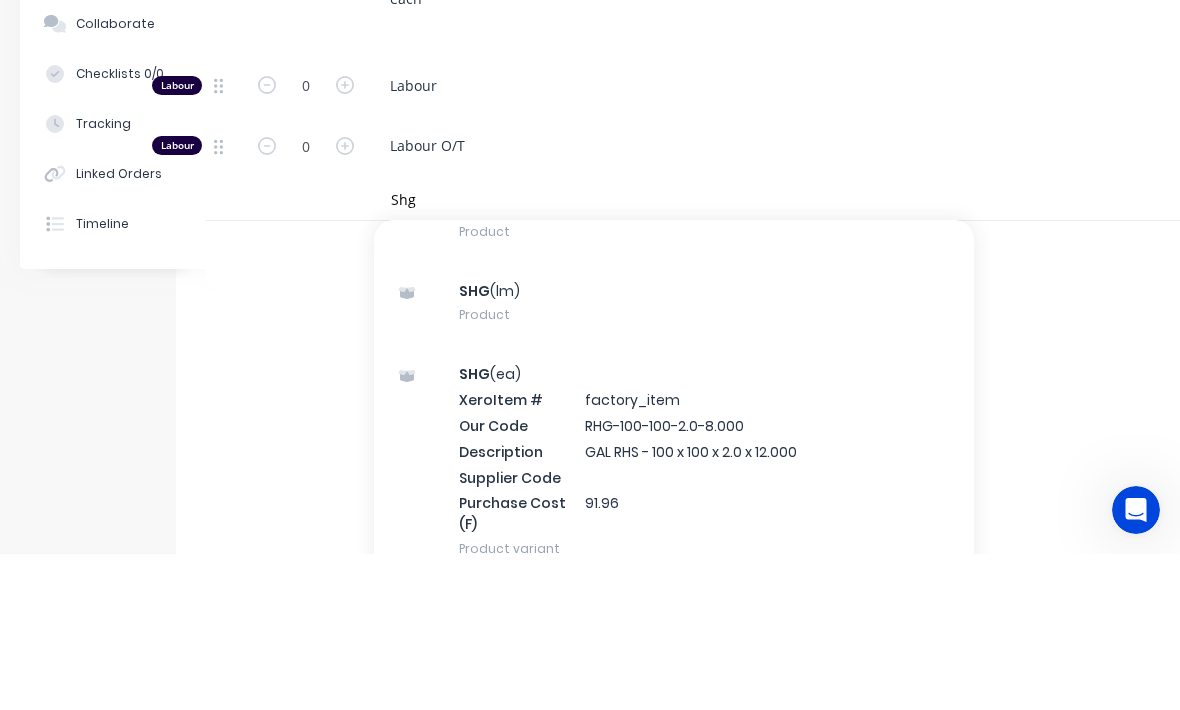 click on "SHG  (lm) Product" at bounding box center [674, 459] 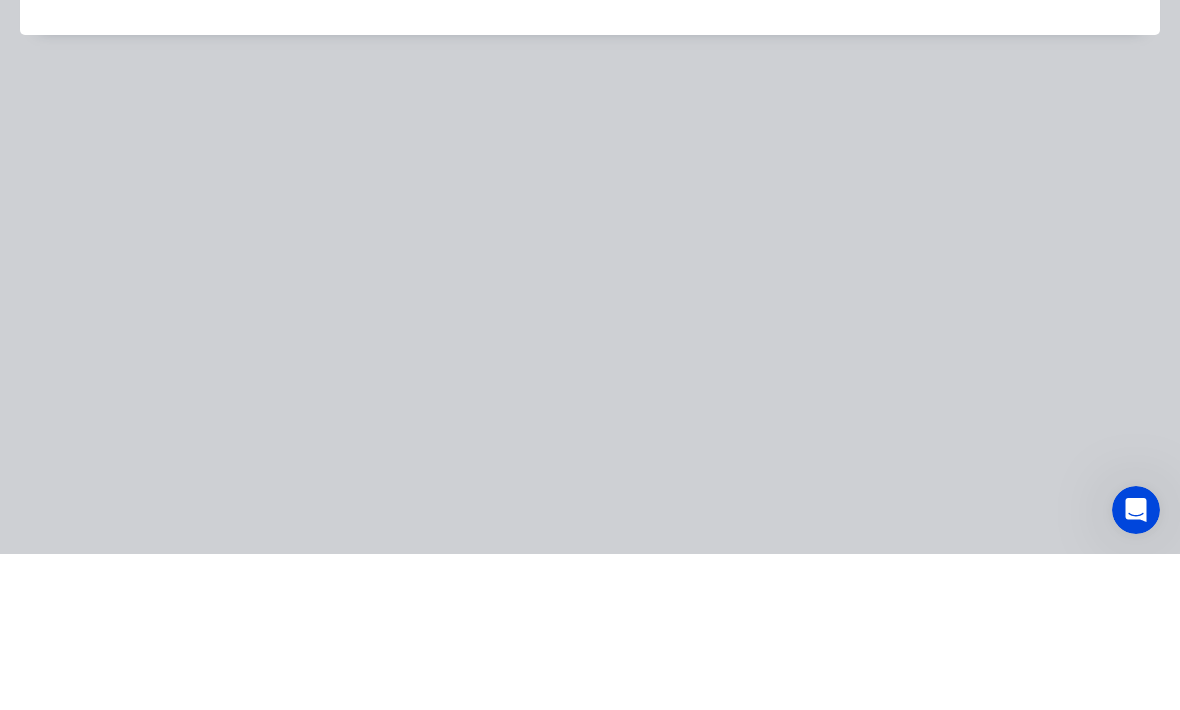 scroll, scrollTop: 788, scrollLeft: 64, axis: both 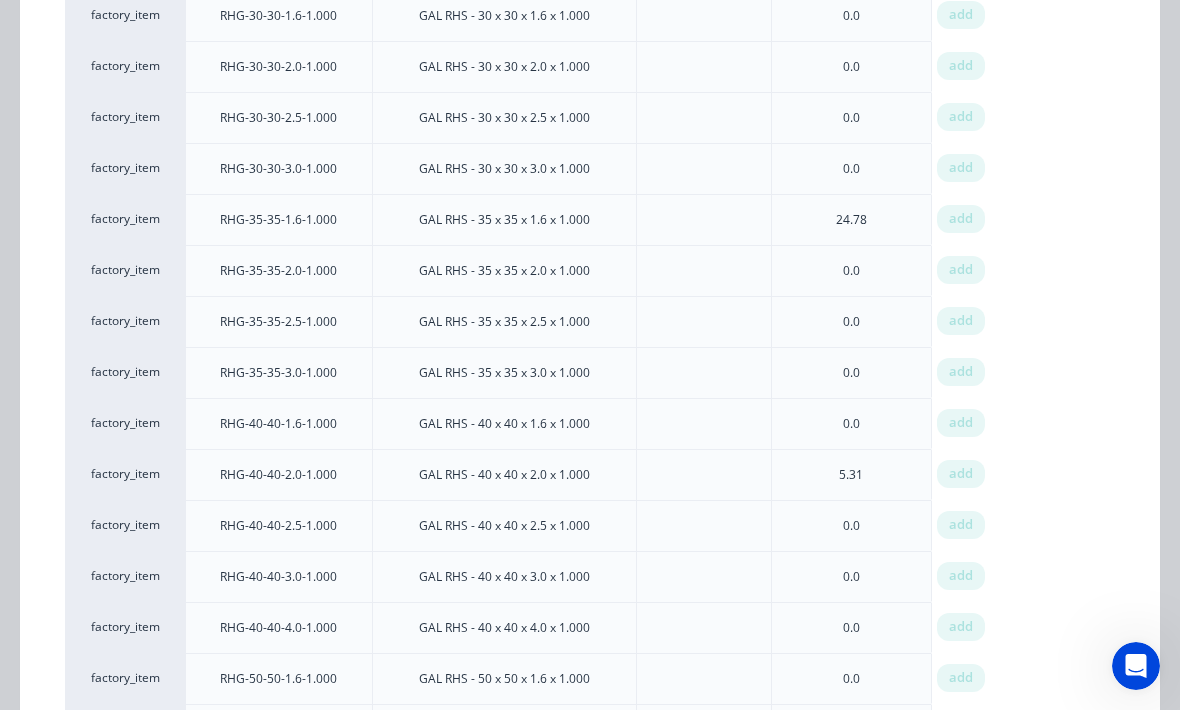 click on "add" at bounding box center [961, 474] 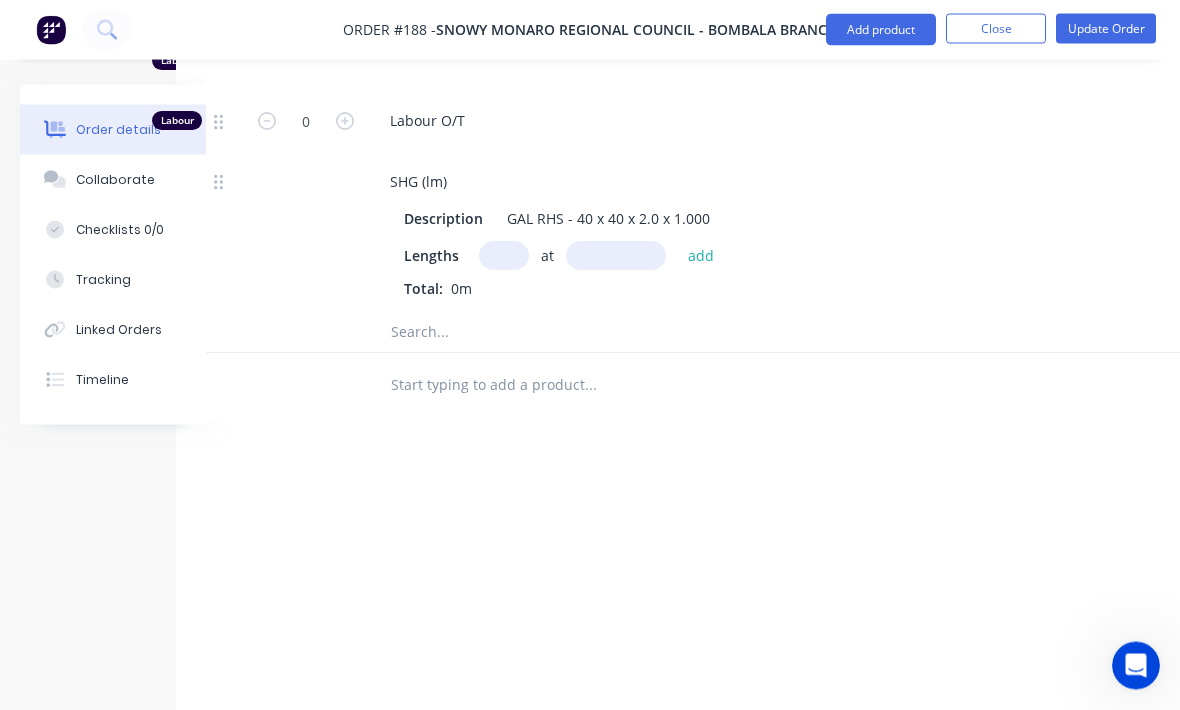 scroll, scrollTop: 944, scrollLeft: 64, axis: both 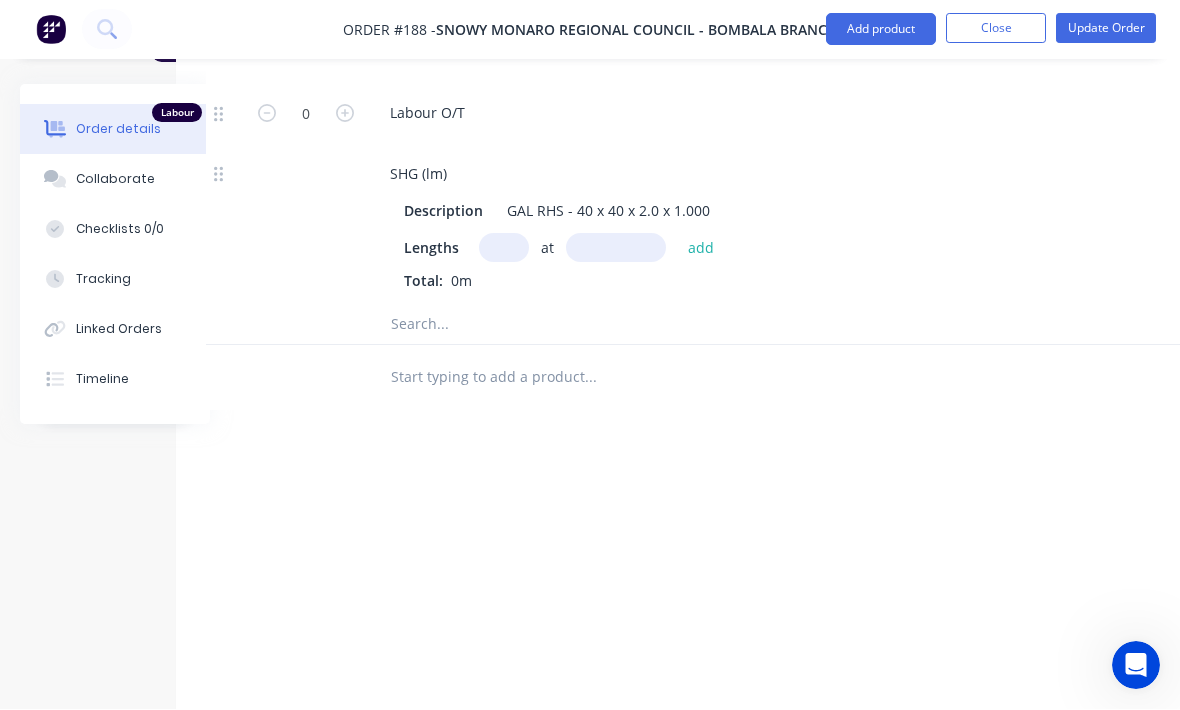click at bounding box center [504, 248] 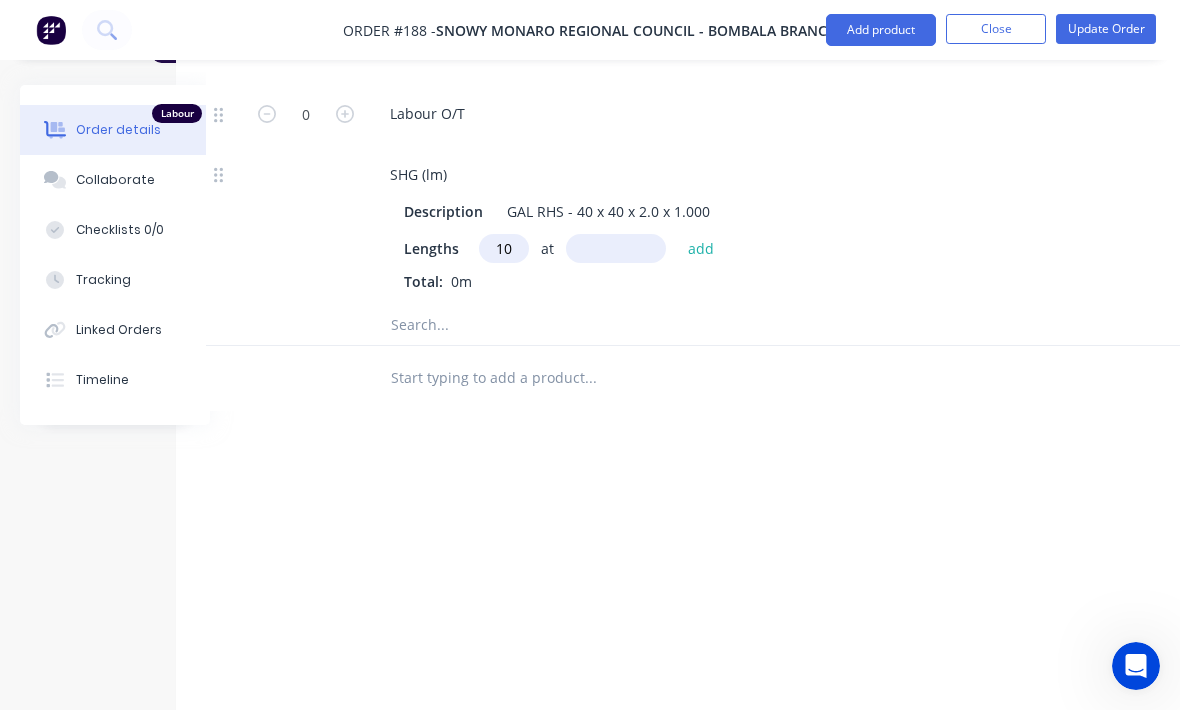 type on "10" 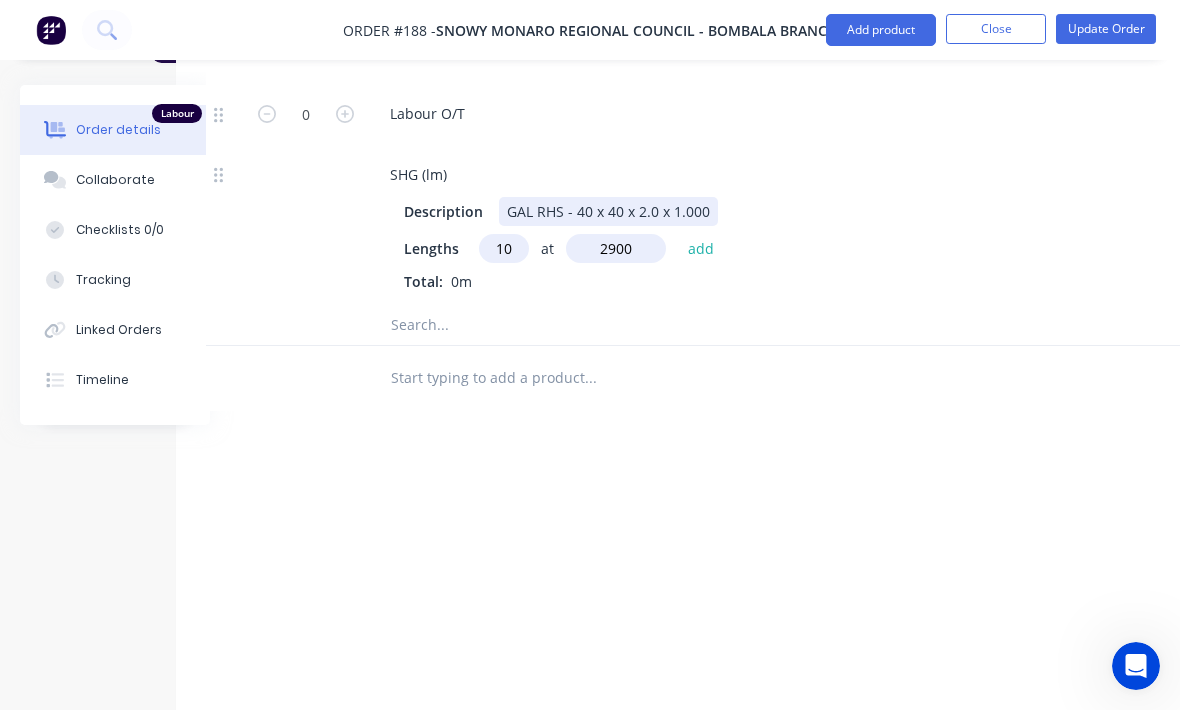 click on "GAL RHS - 40 x 40 x 2.0 x 1.000" at bounding box center (608, 211) 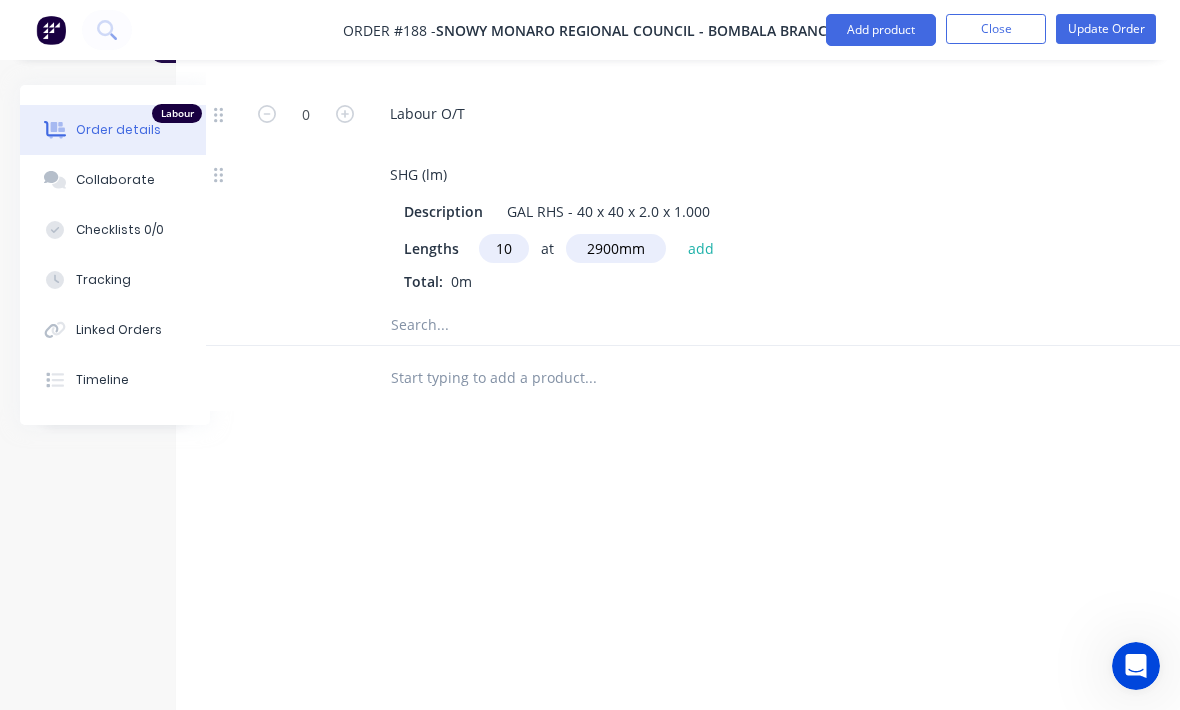 click on "add" at bounding box center (701, 248) 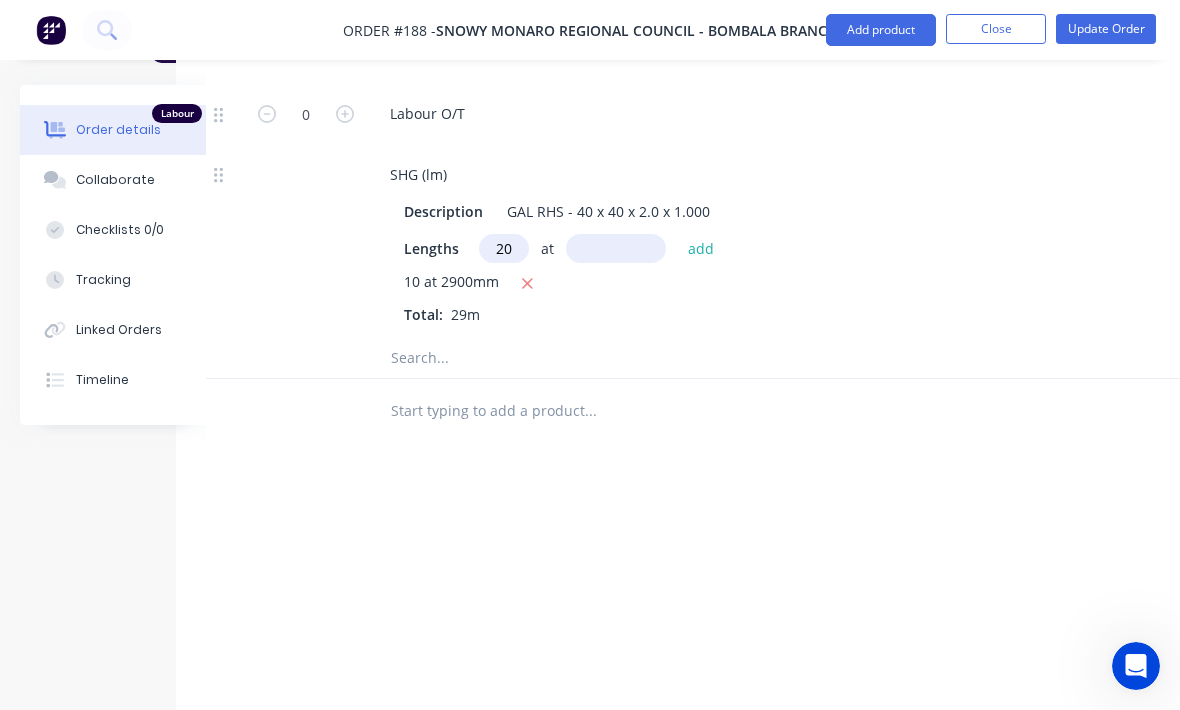 type on "20" 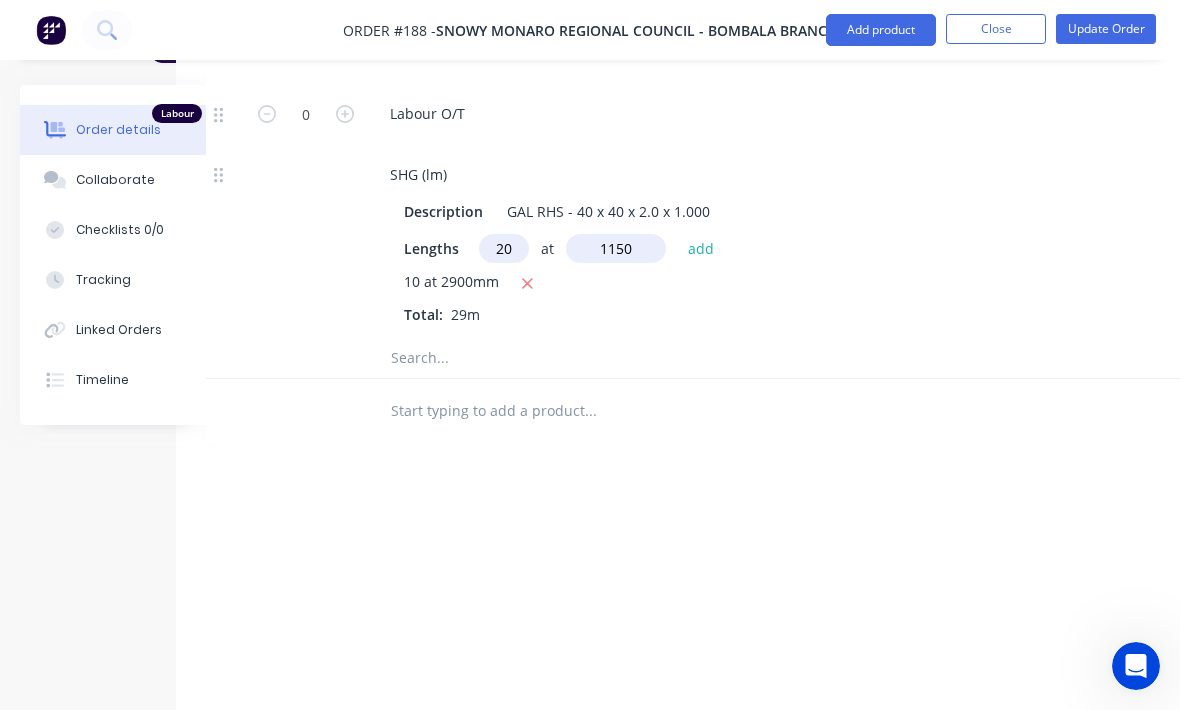 type on "1150" 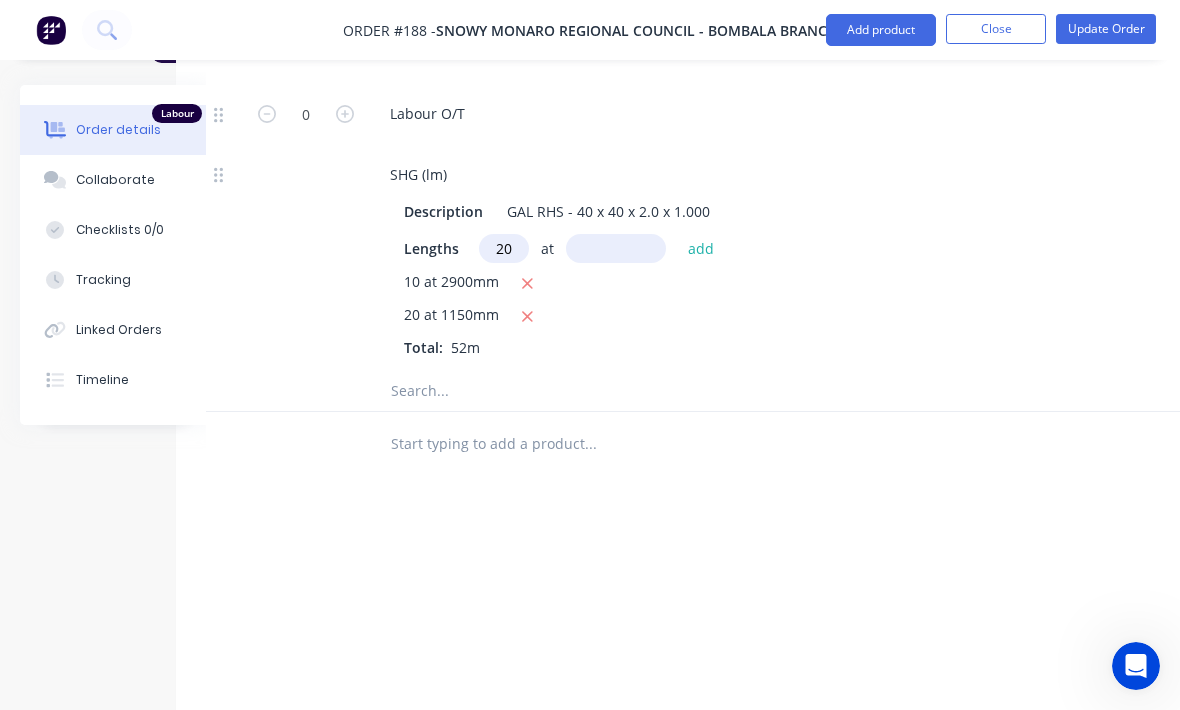 type on "20" 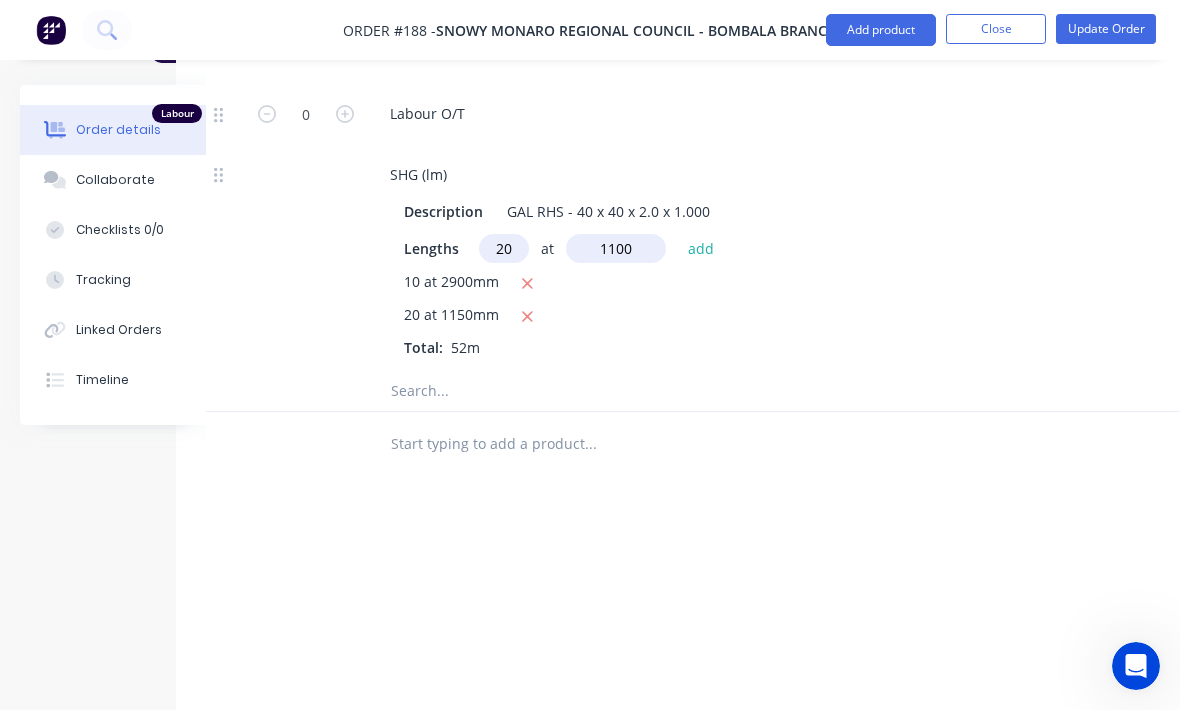 type on "1100" 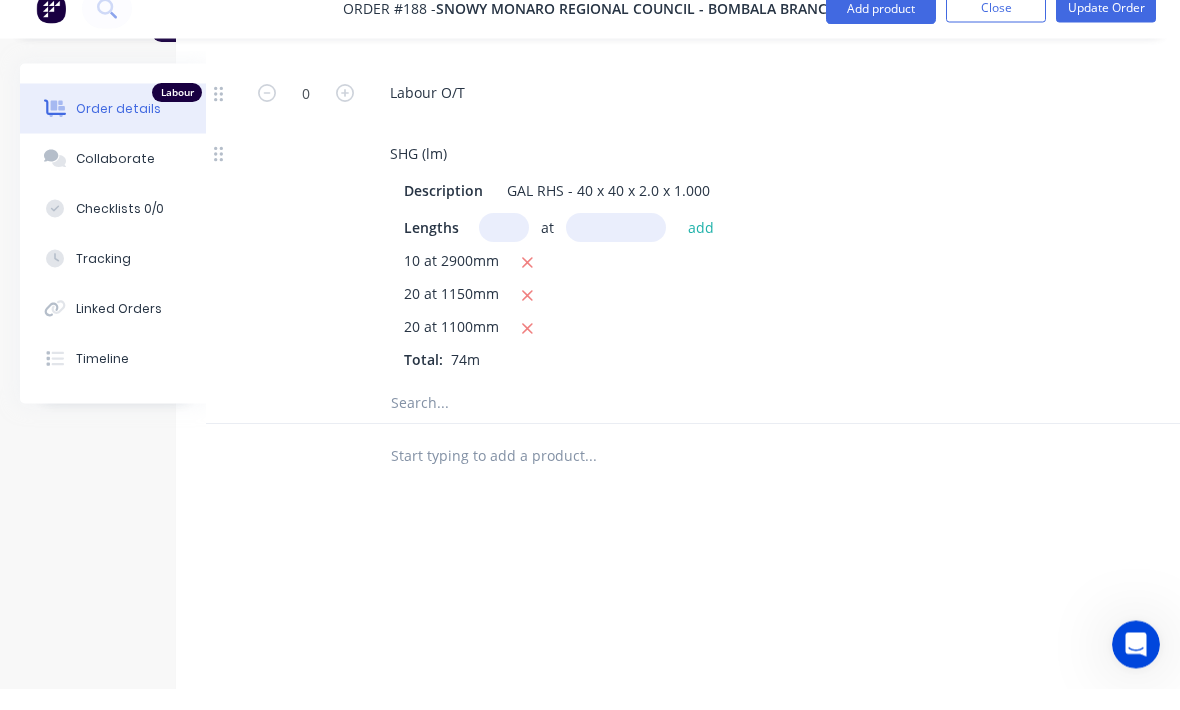scroll, scrollTop: 936, scrollLeft: 64, axis: both 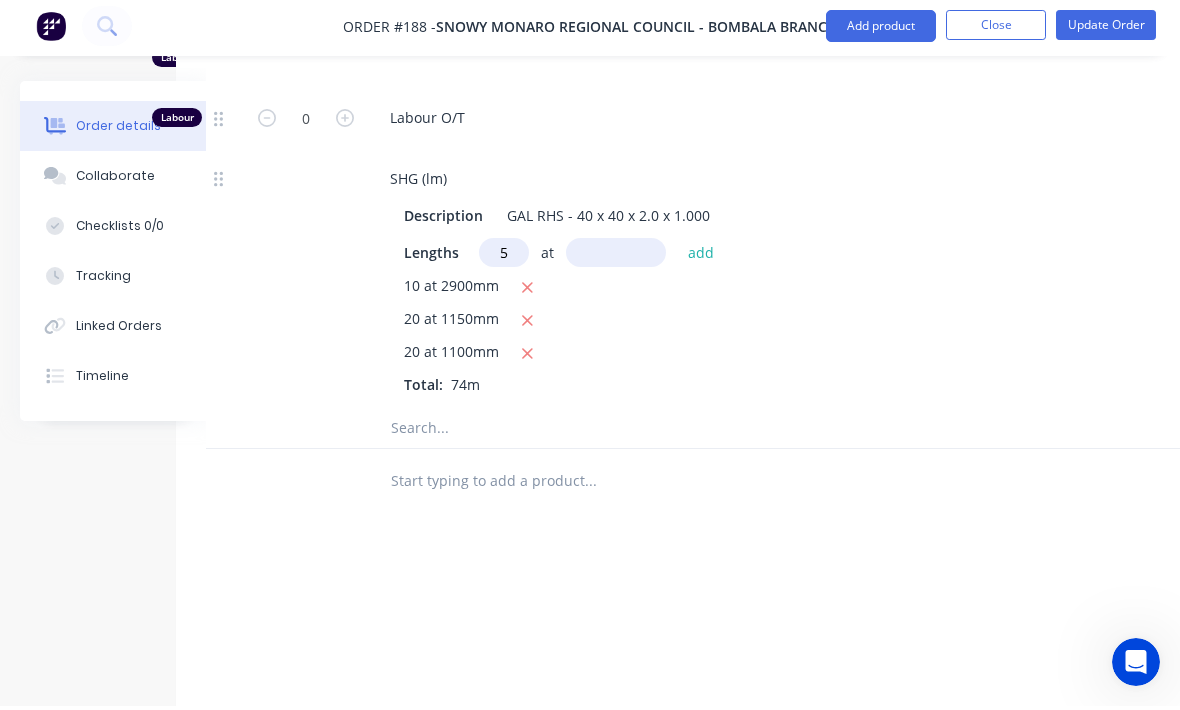 type on "5" 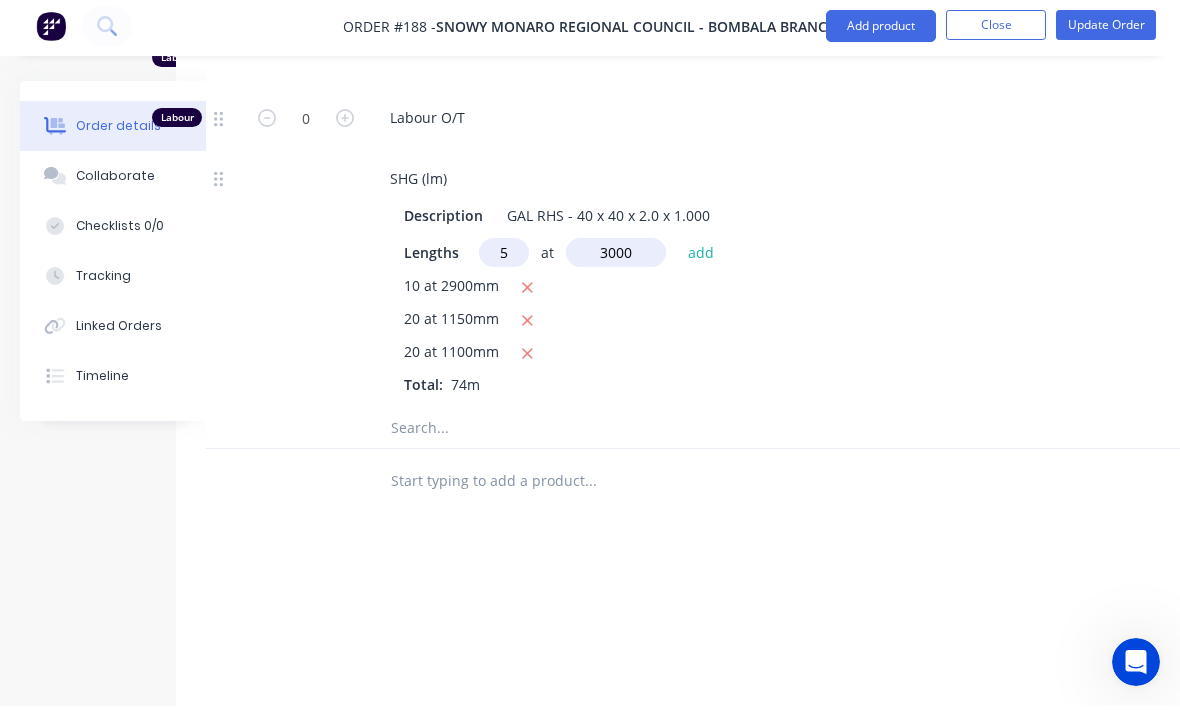 type on "3000" 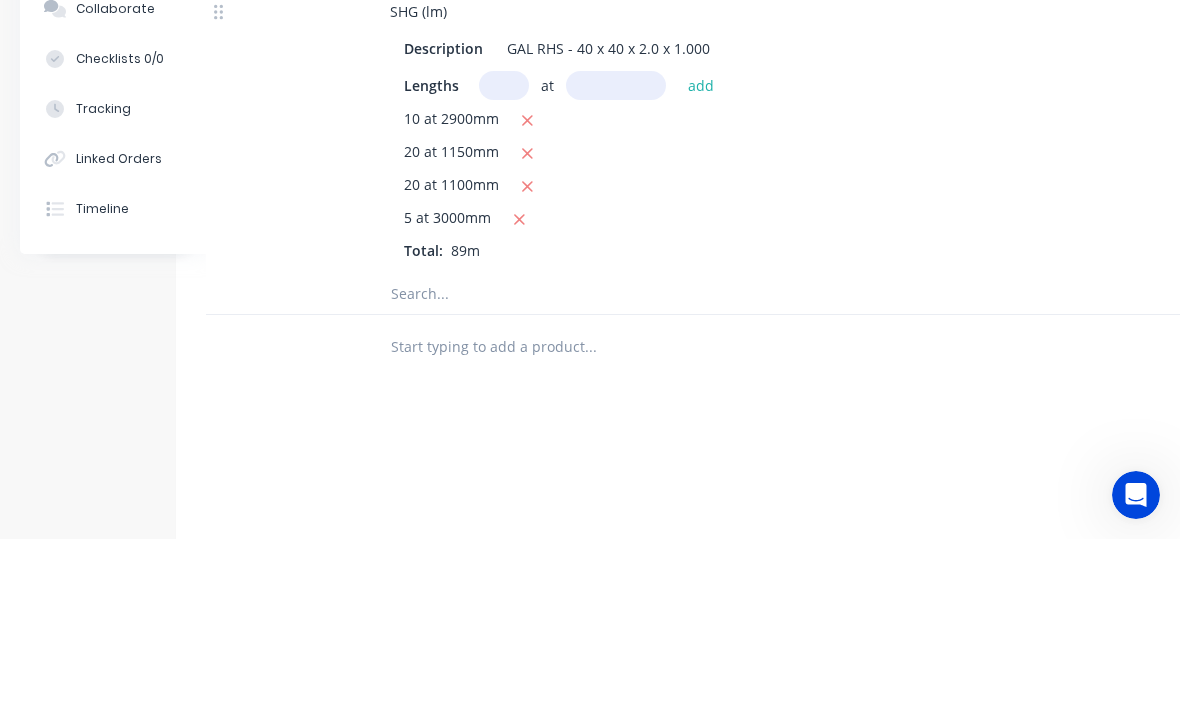 scroll, scrollTop: 1010, scrollLeft: 64, axis: both 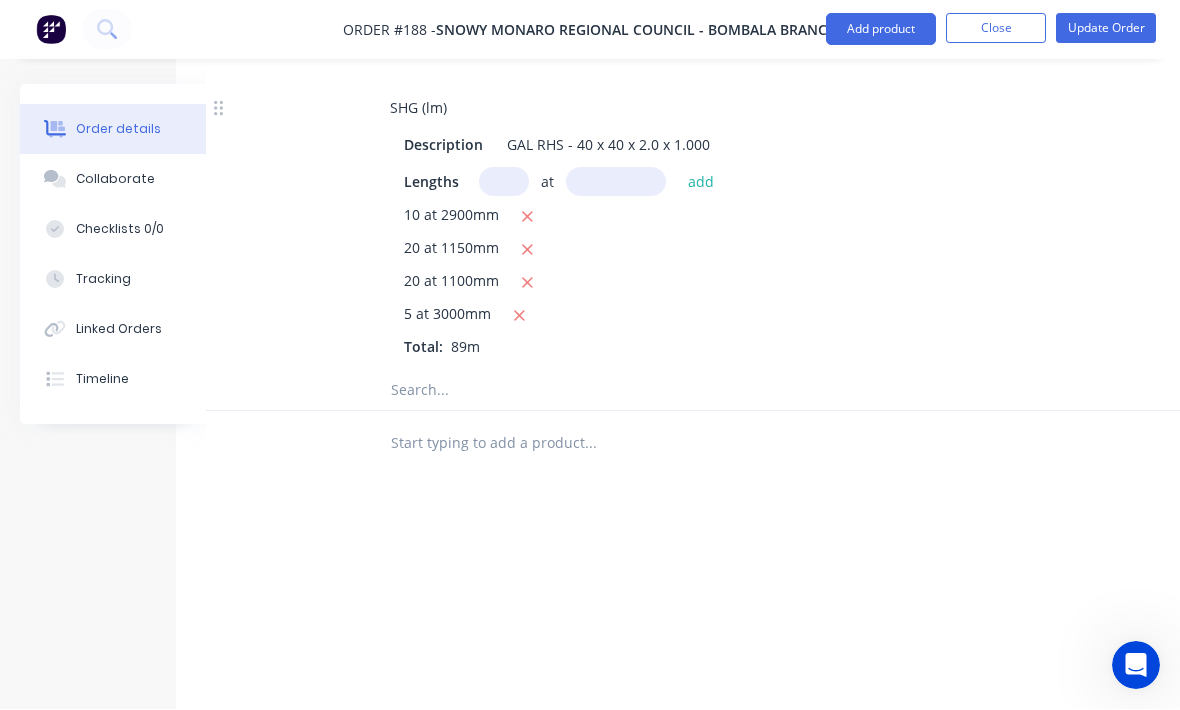click at bounding box center [590, 391] 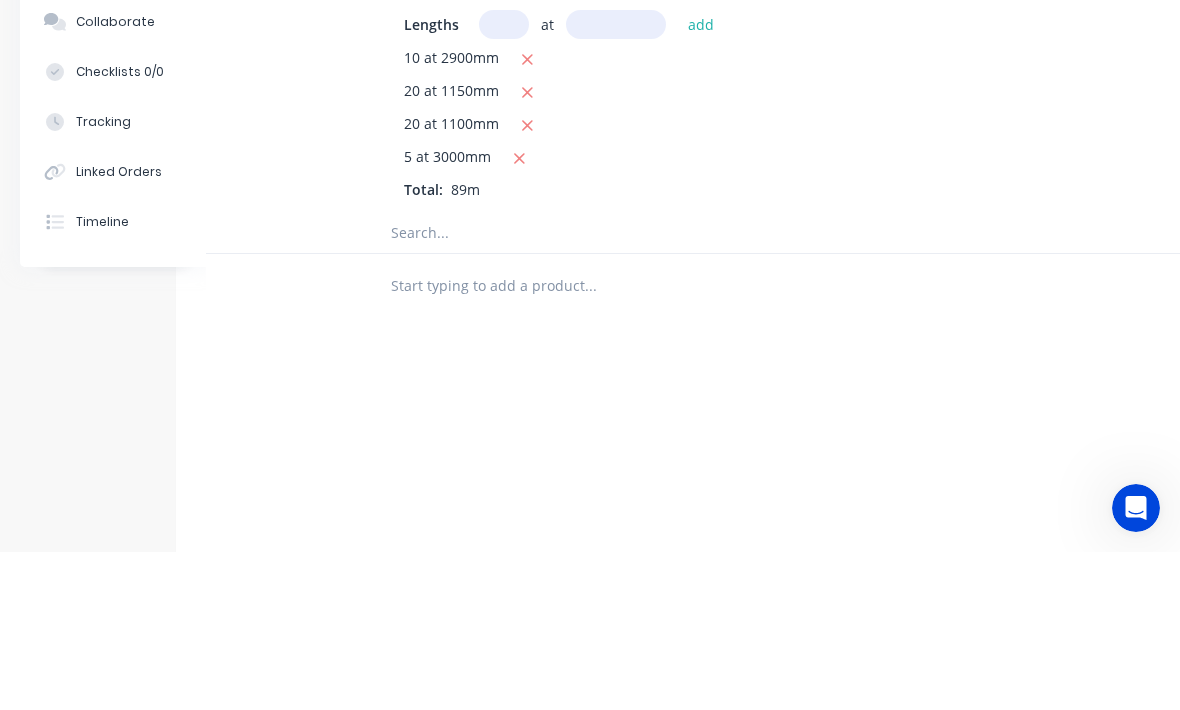 type on "4" 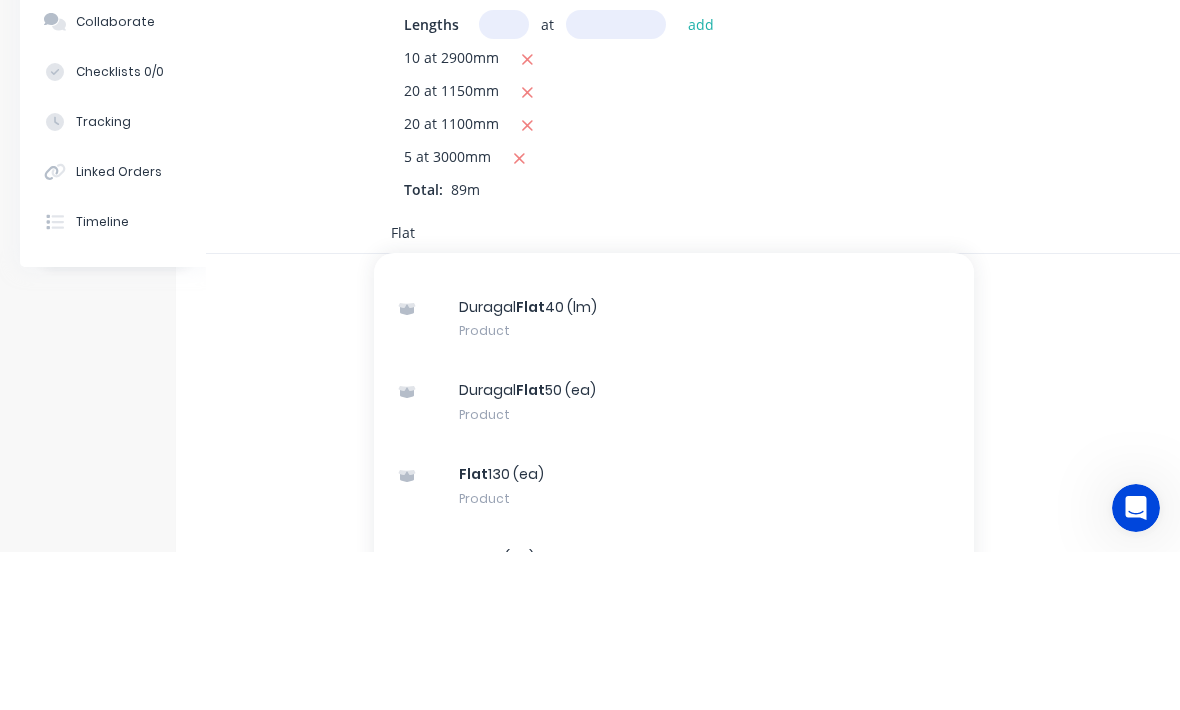 scroll, scrollTop: 4261, scrollLeft: 0, axis: vertical 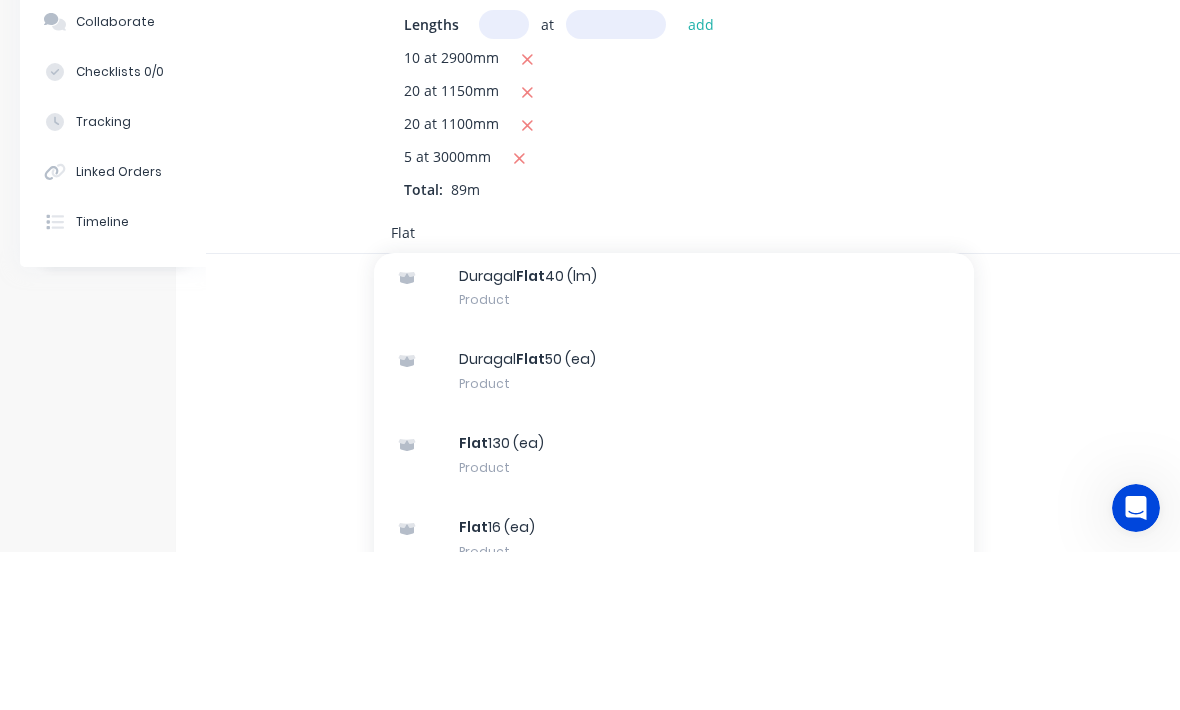type on "Flat" 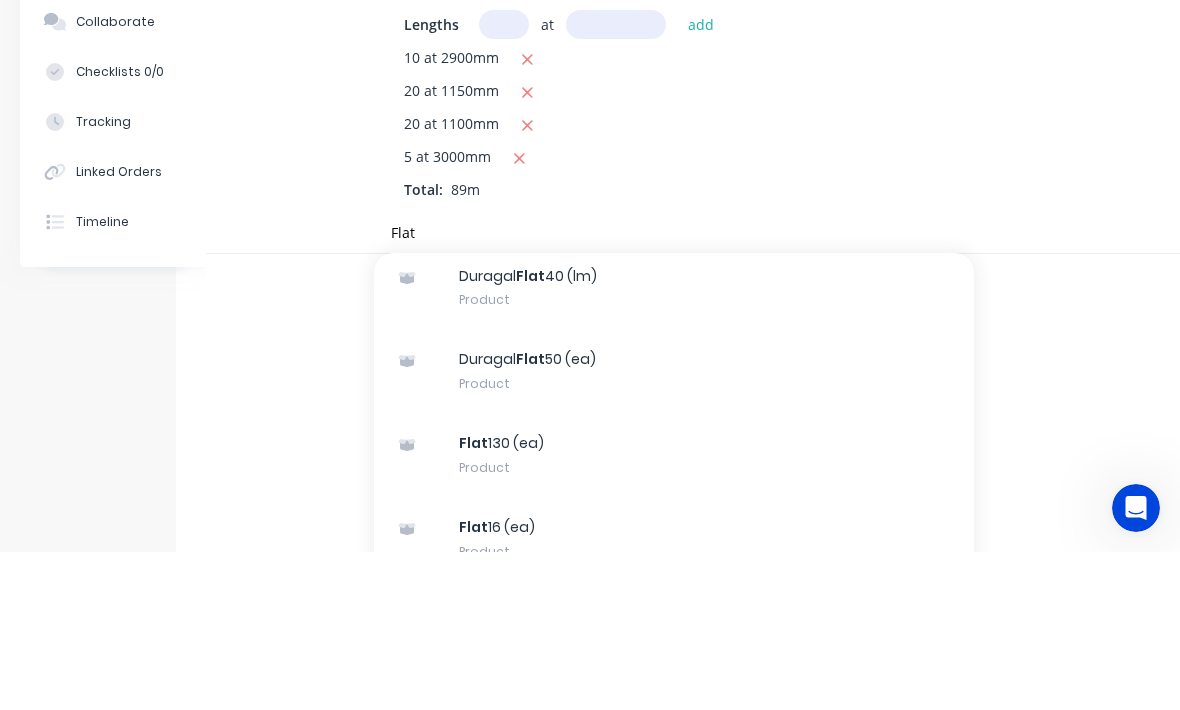 type 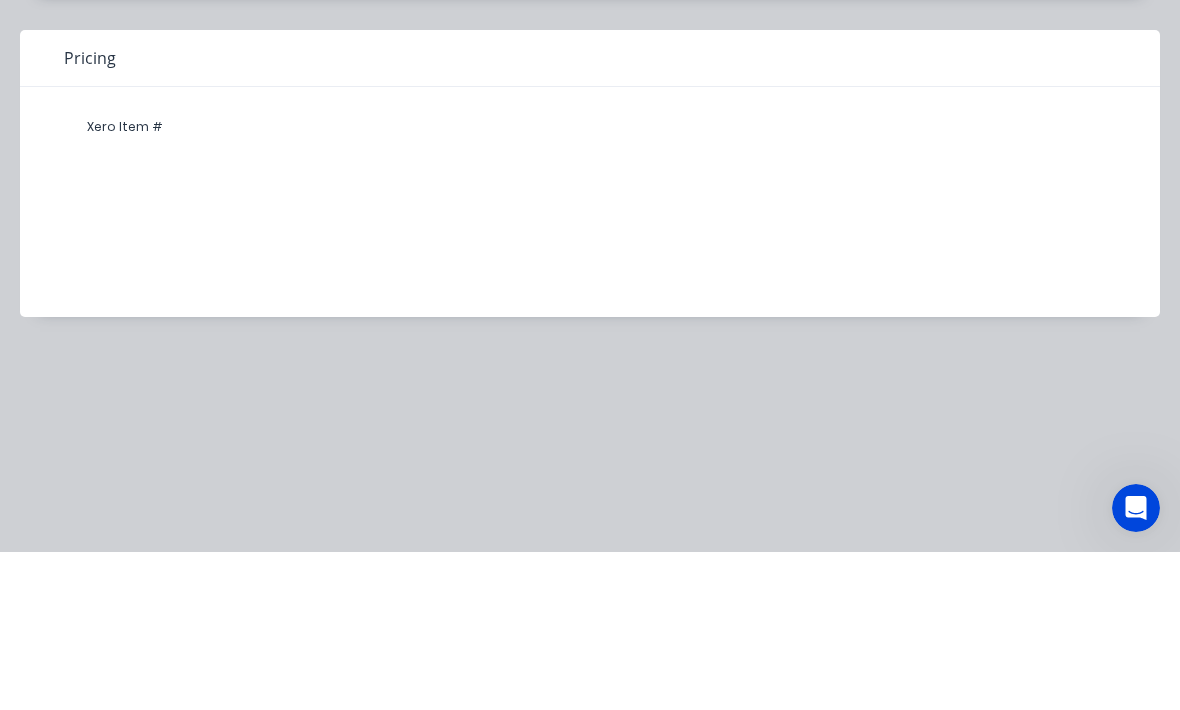 scroll, scrollTop: 1011, scrollLeft: 64, axis: both 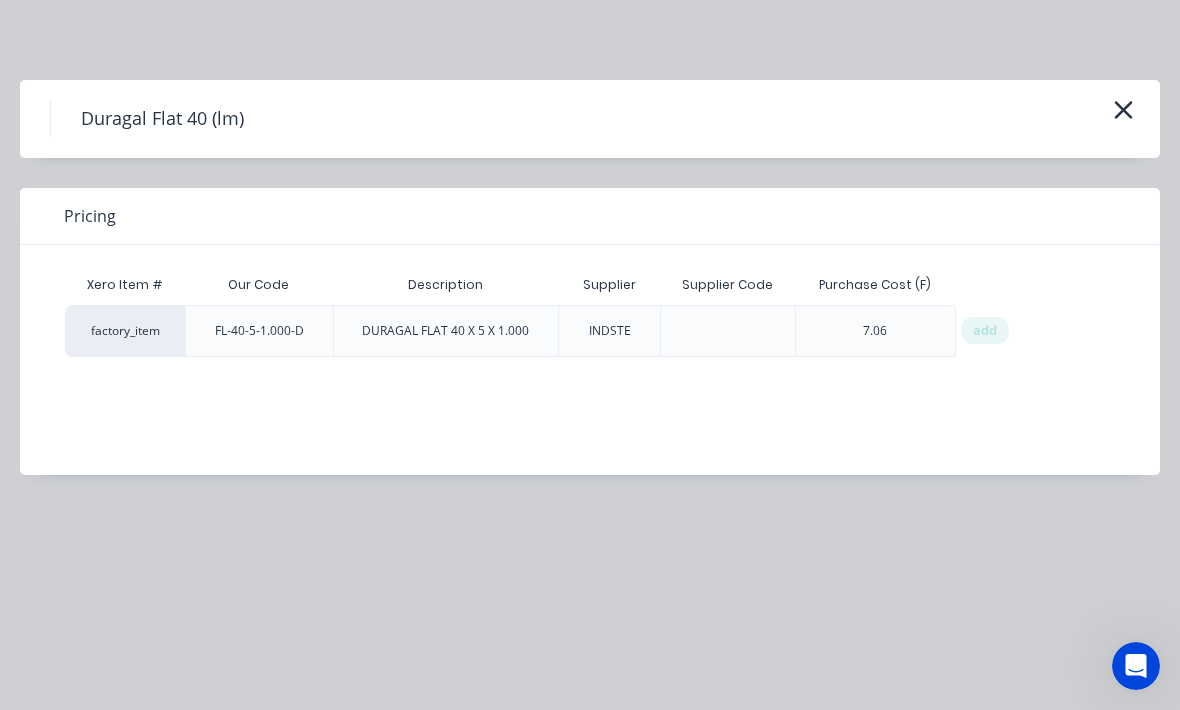 click on "add" at bounding box center [985, 331] 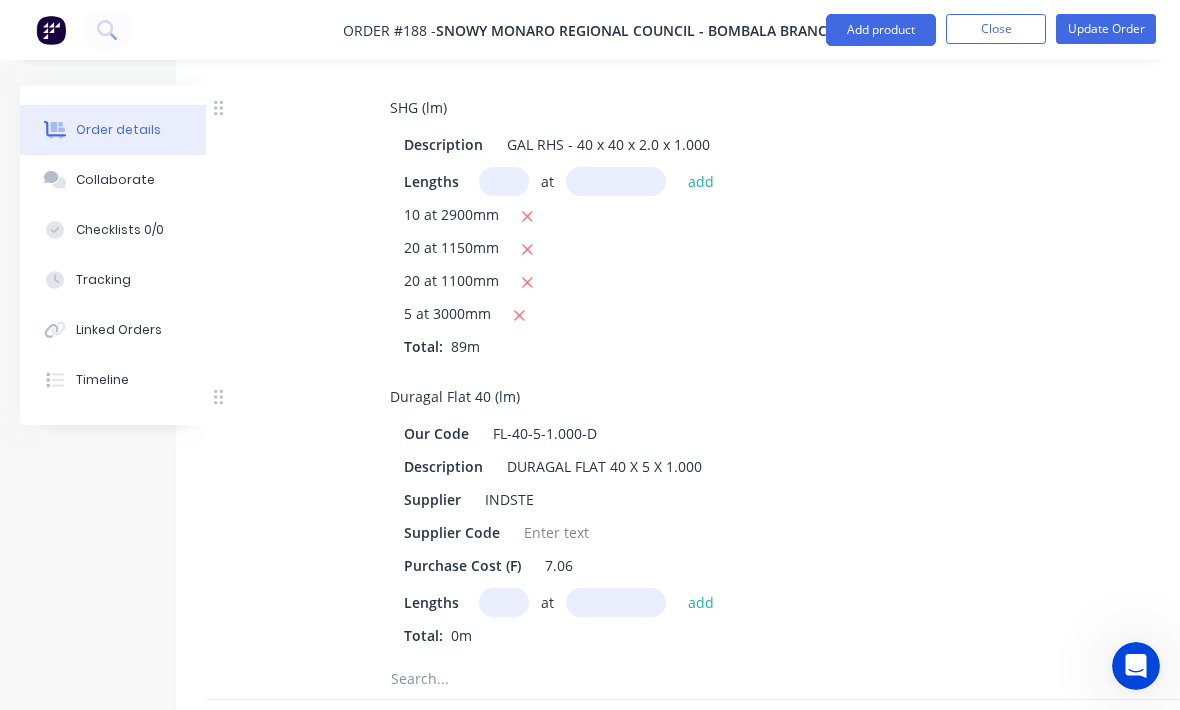 click at bounding box center (504, 602) 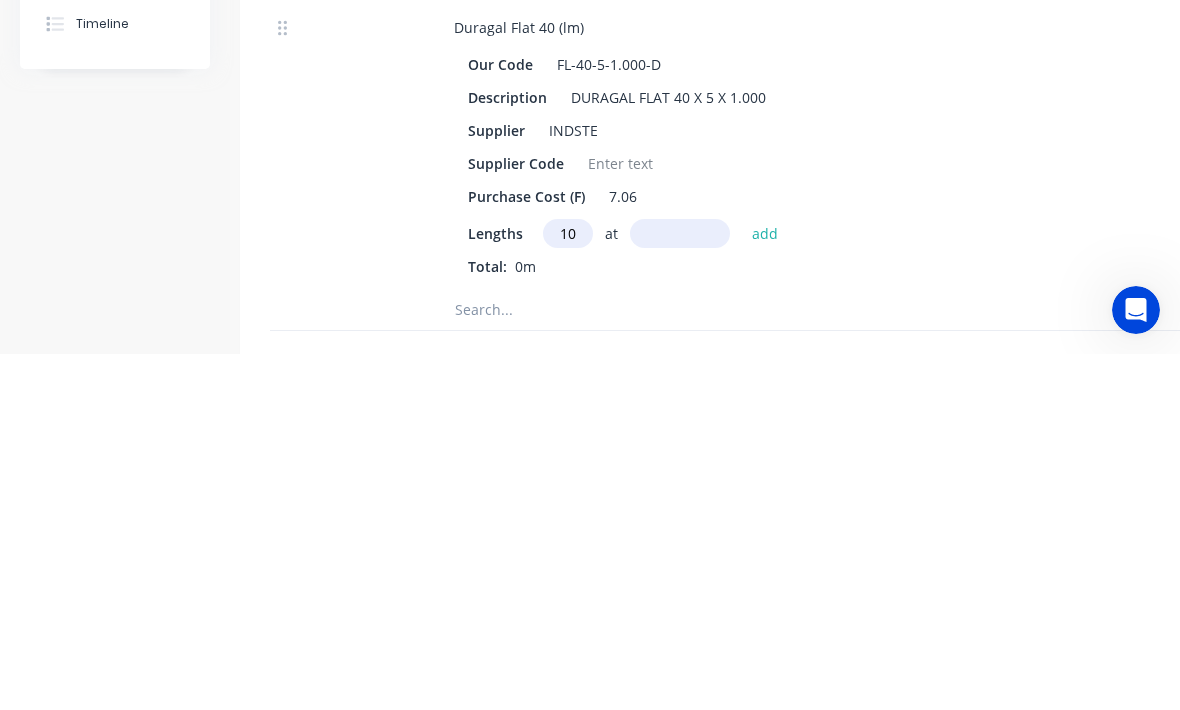 type on "10" 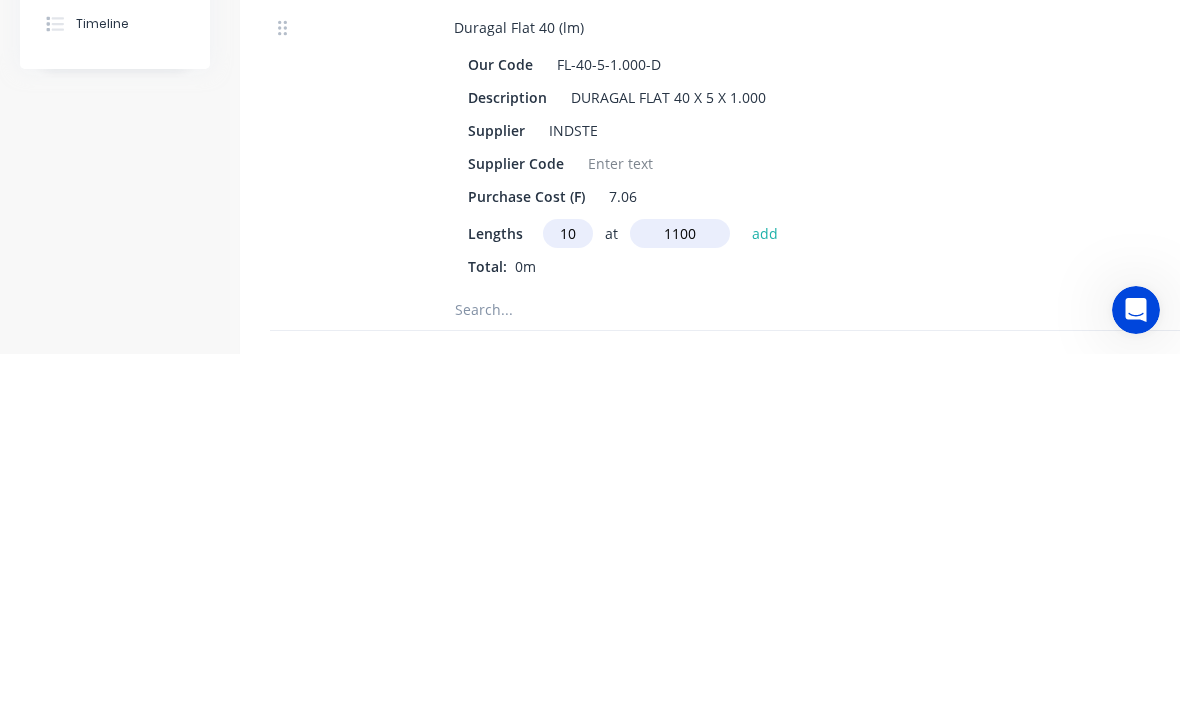 type on "1100" 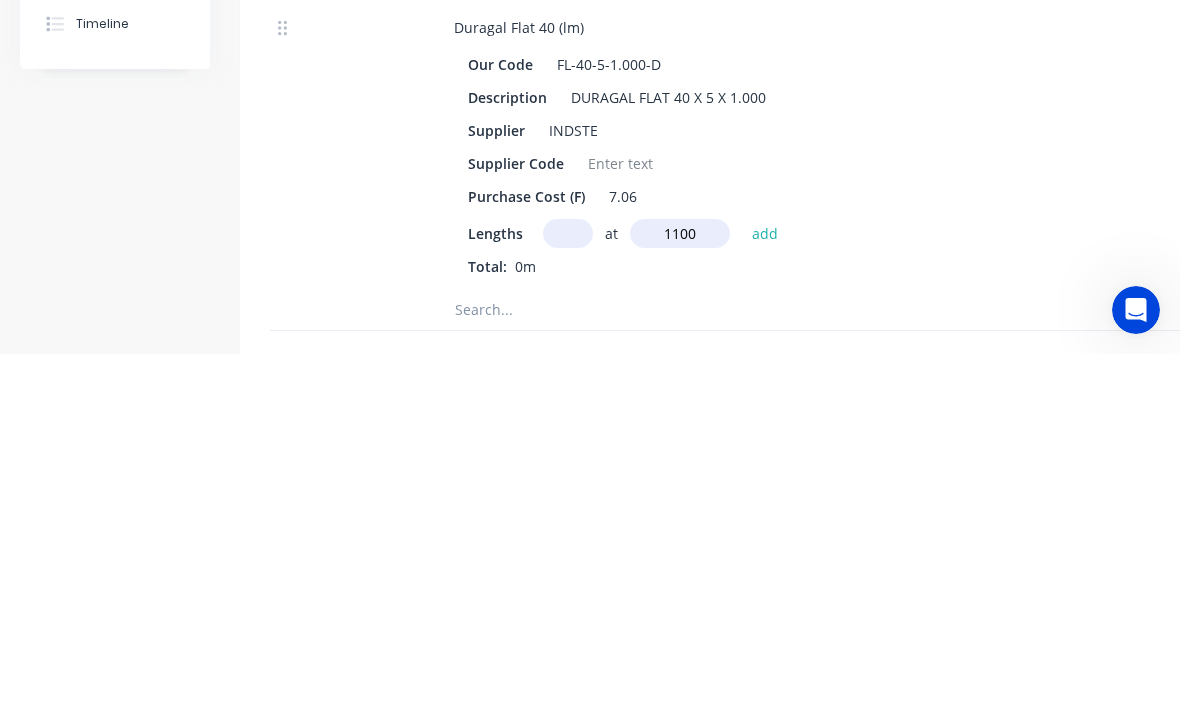 type 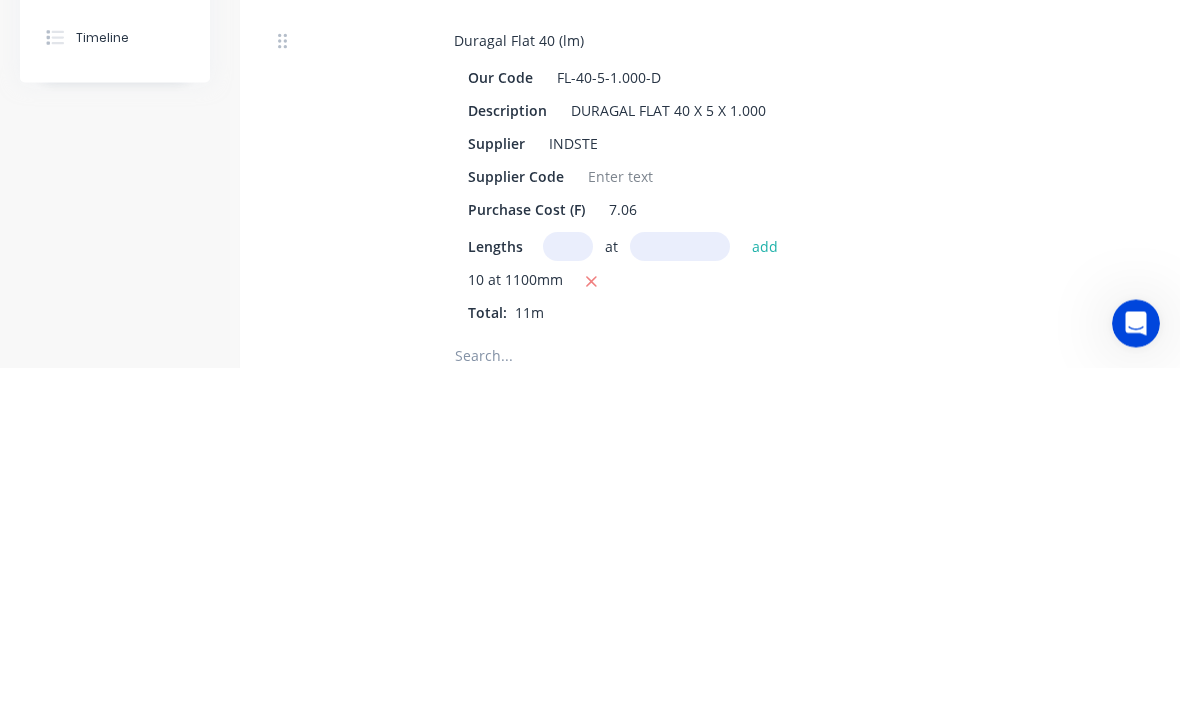 click on "Lengths at add" at bounding box center (830, 589) 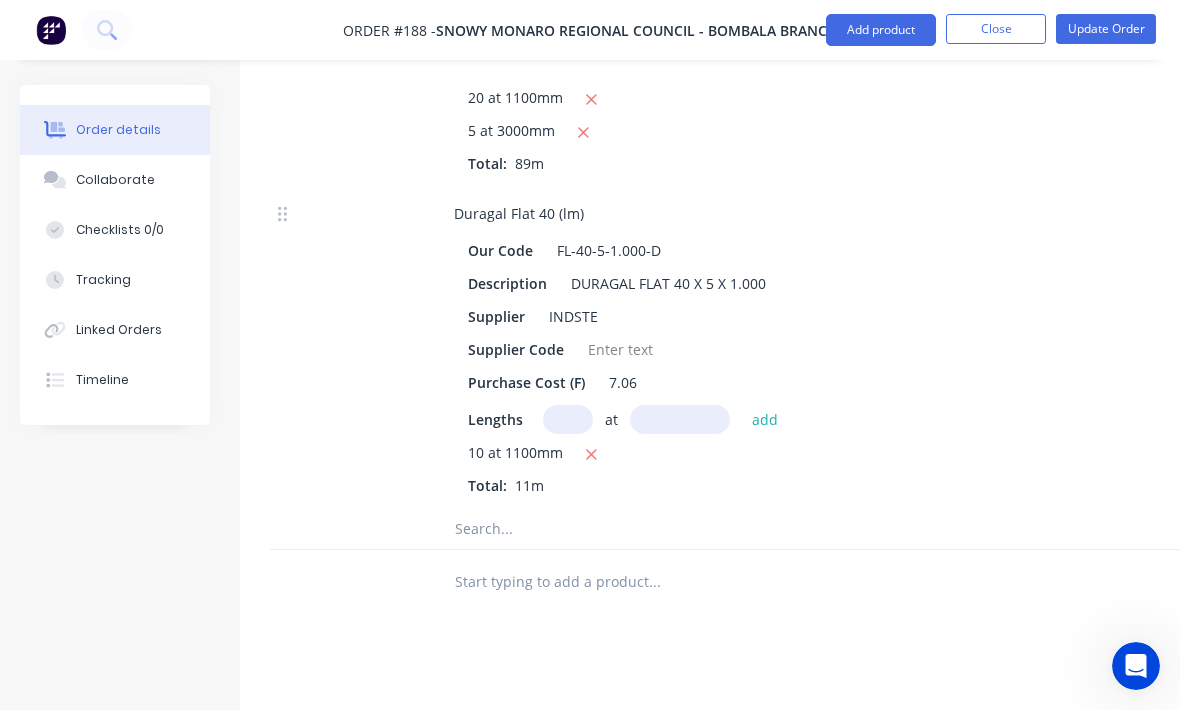scroll, scrollTop: 1193, scrollLeft: 0, axis: vertical 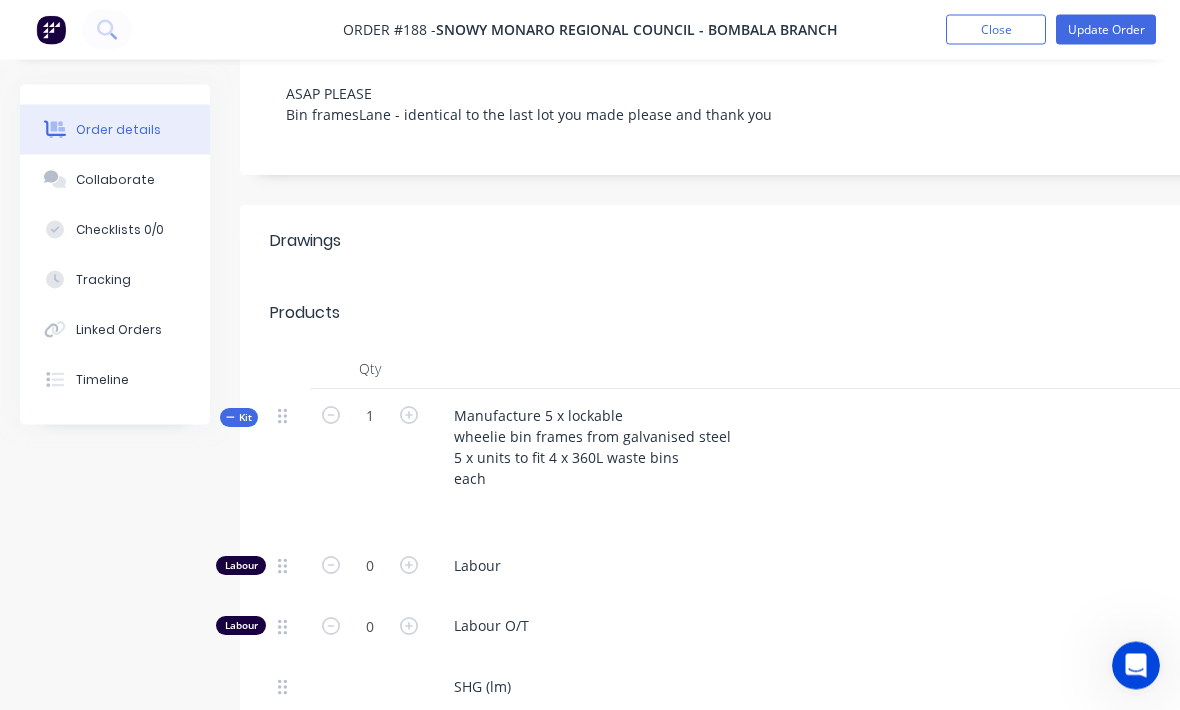 click on "Tracking" at bounding box center [115, 280] 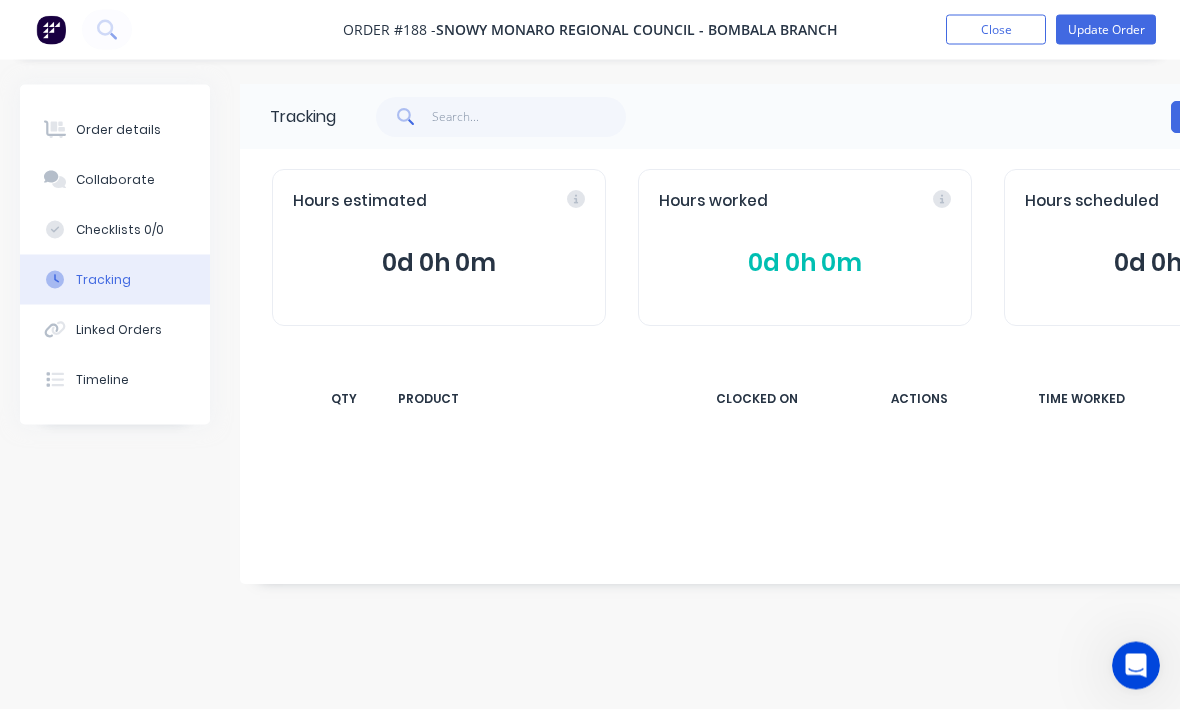 scroll, scrollTop: 66, scrollLeft: 0, axis: vertical 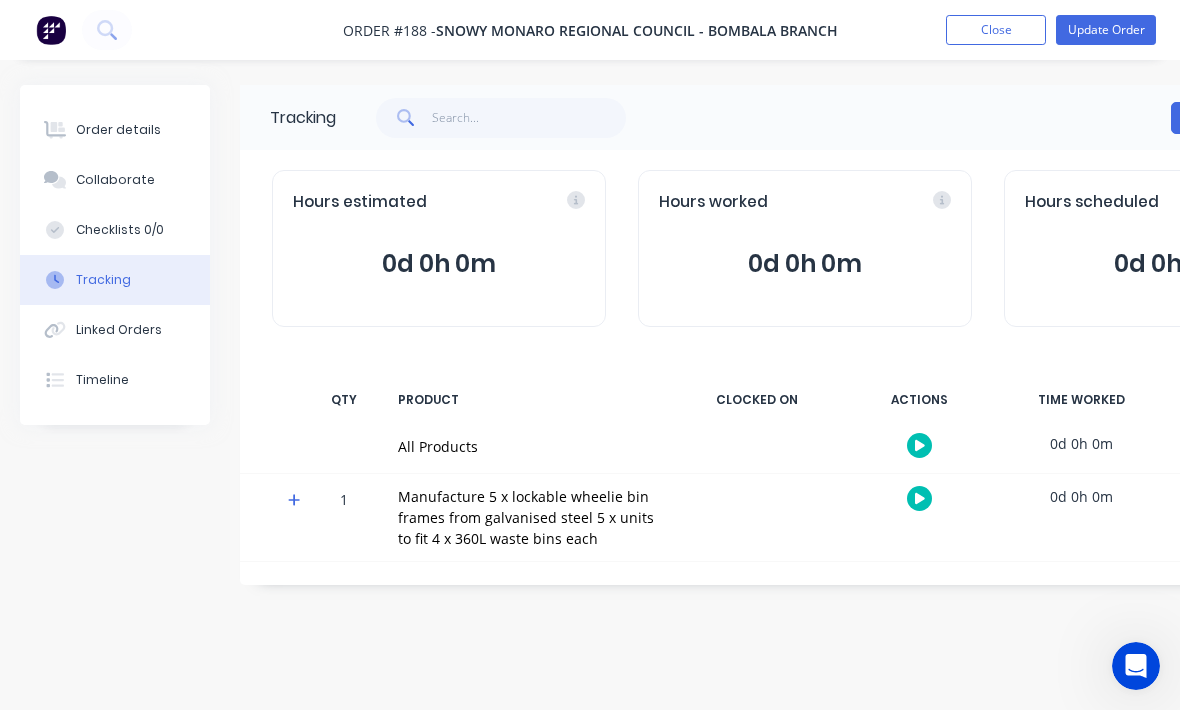 click on "Update Order" at bounding box center (1106, 30) 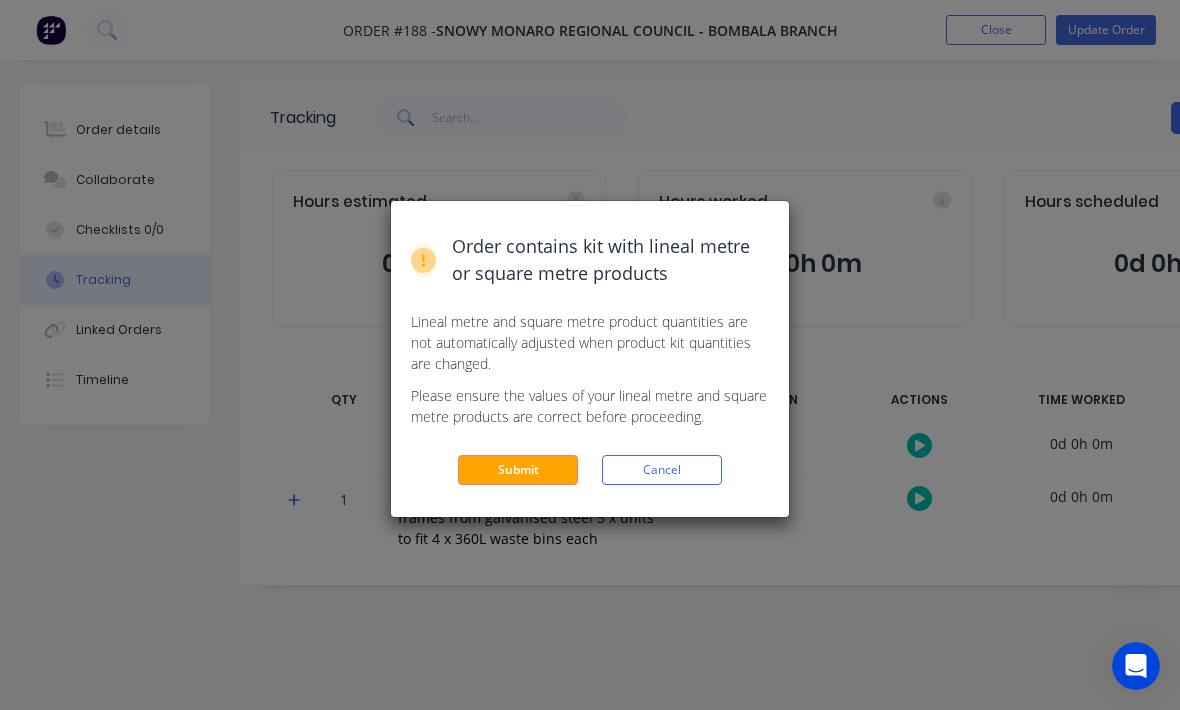 click on "Submit" at bounding box center (518, 470) 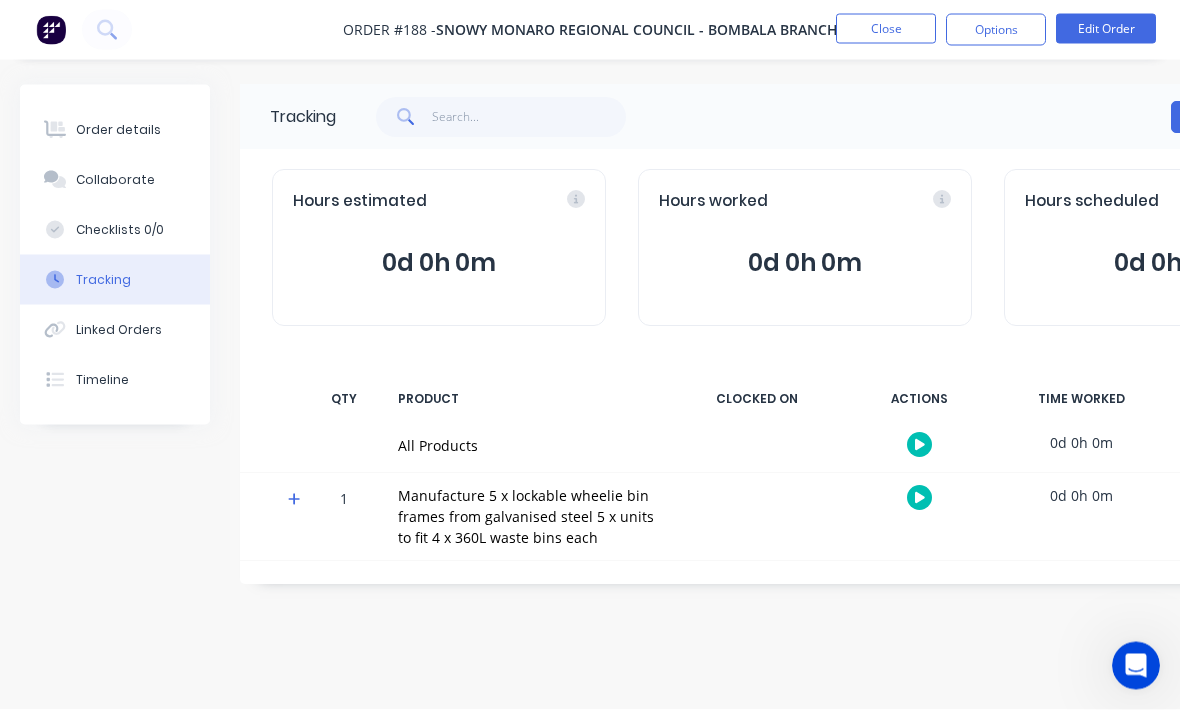 scroll, scrollTop: 0, scrollLeft: 0, axis: both 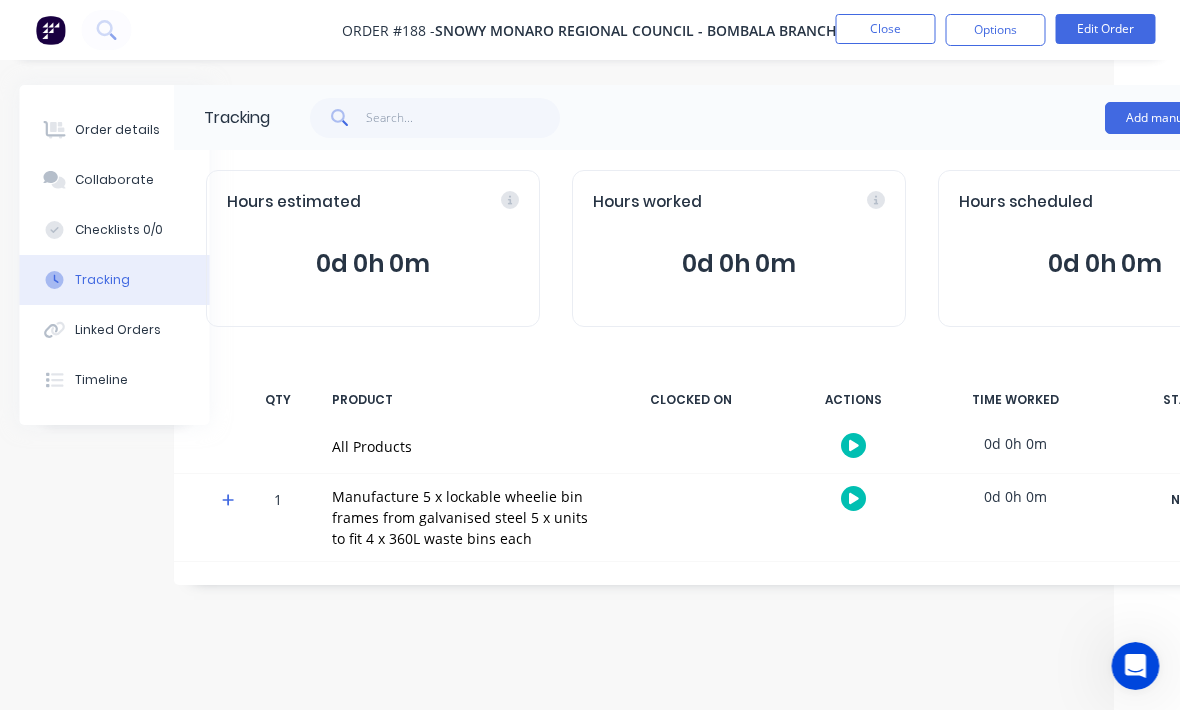 click on "Add manual time entry" at bounding box center [1190, 118] 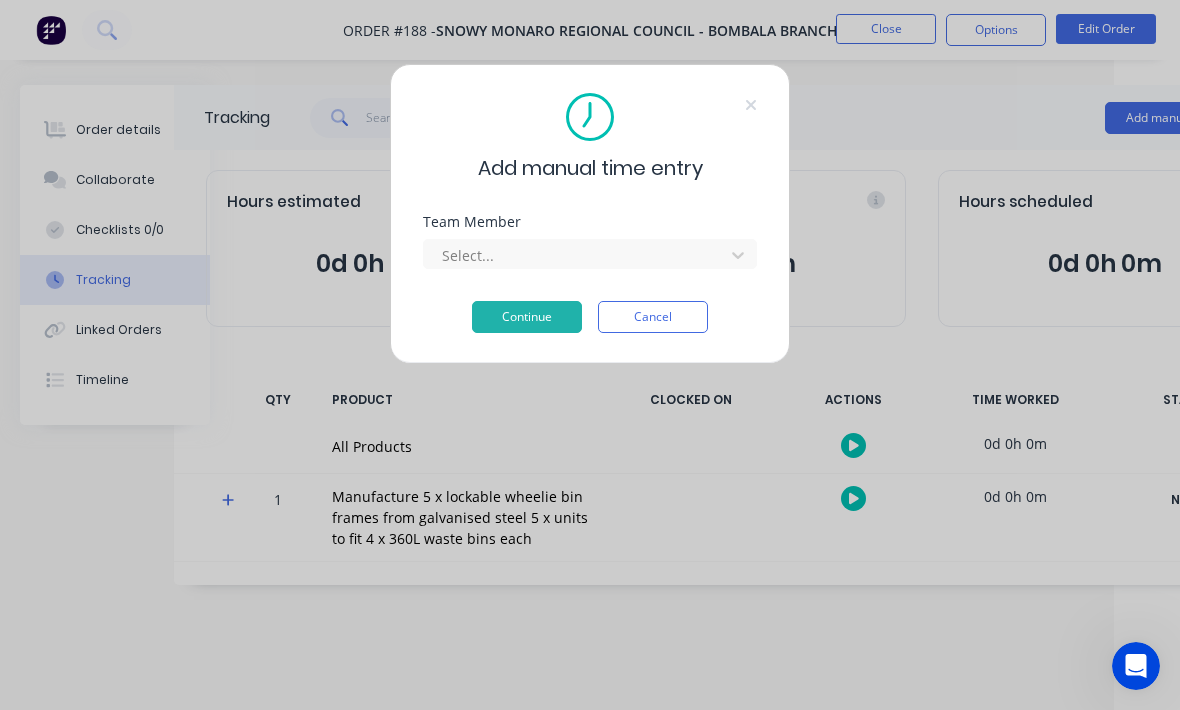 click on "Team Member Select..." at bounding box center [590, 258] 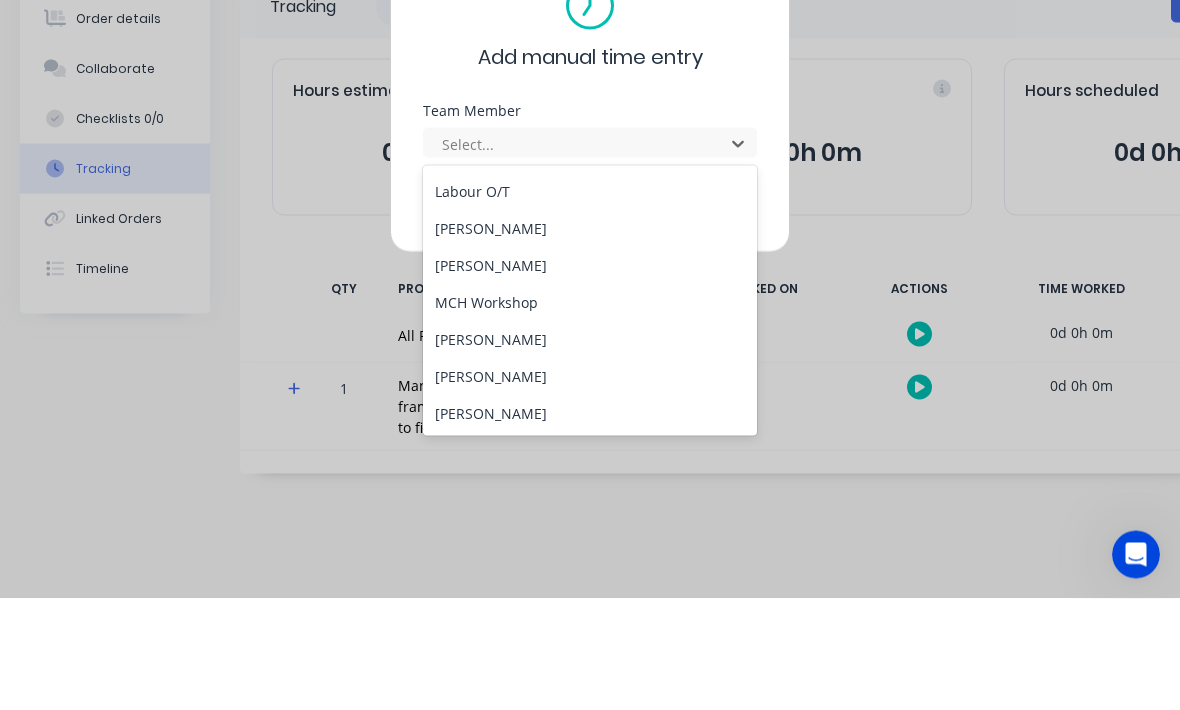 scroll, scrollTop: 108, scrollLeft: 0, axis: vertical 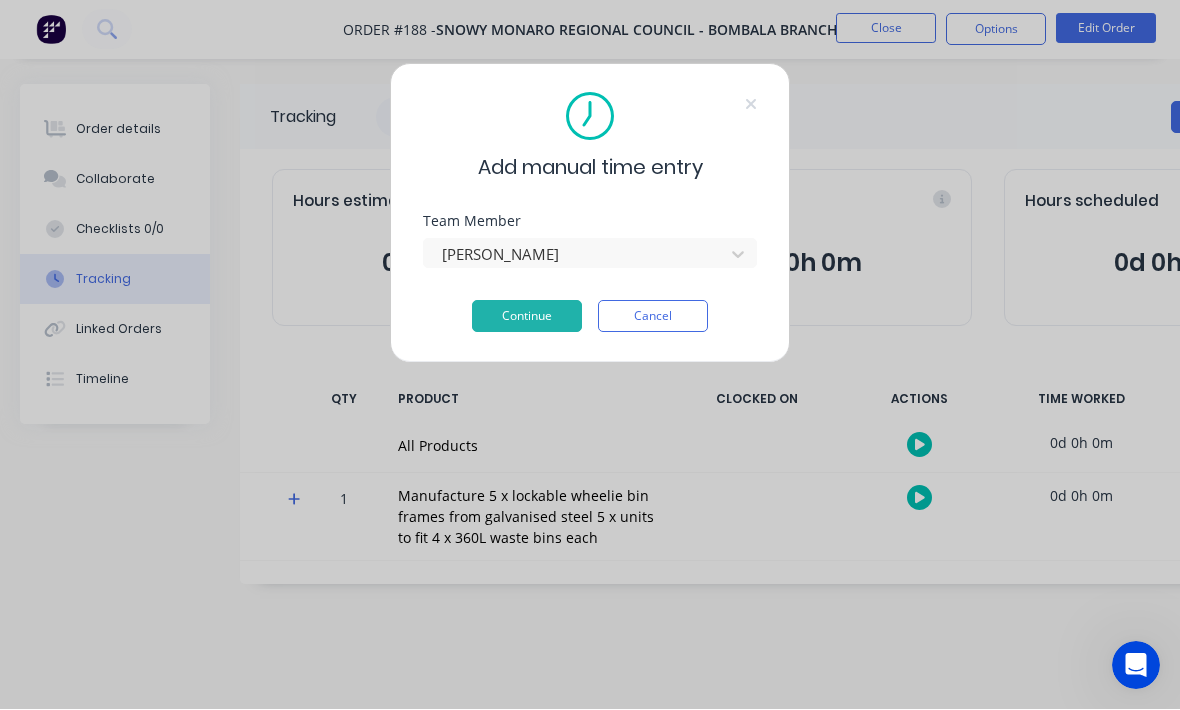 click on "Continue" at bounding box center (527, 317) 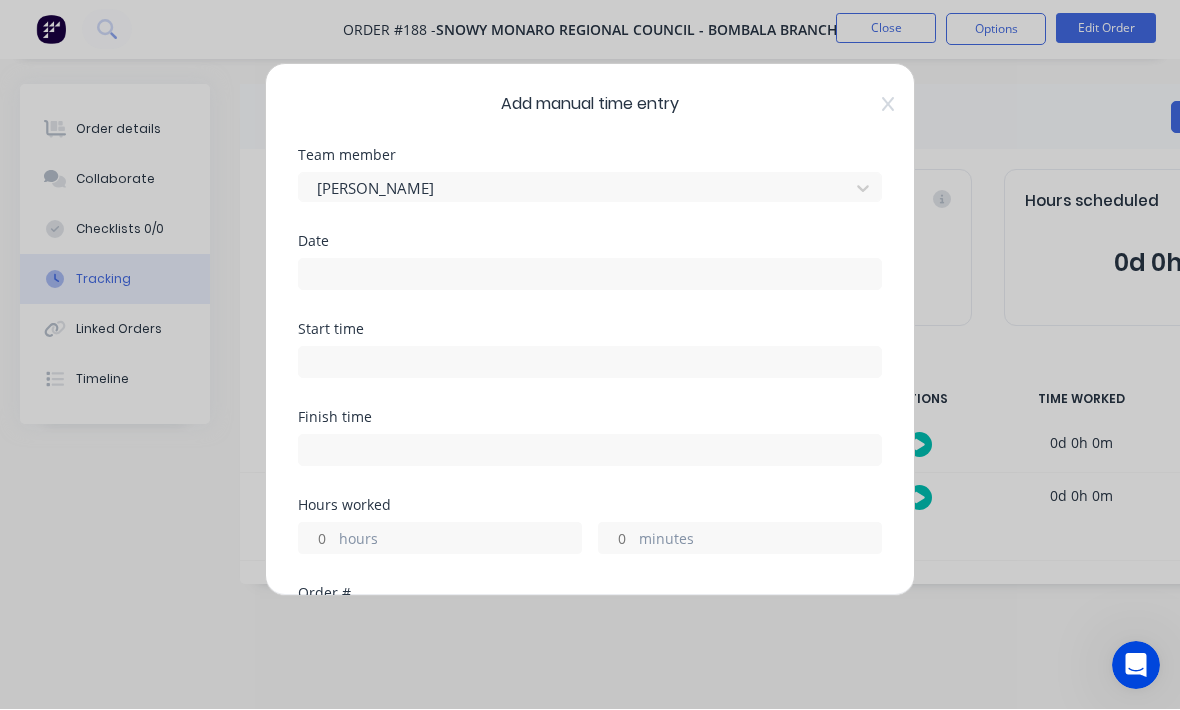 click at bounding box center [590, 275] 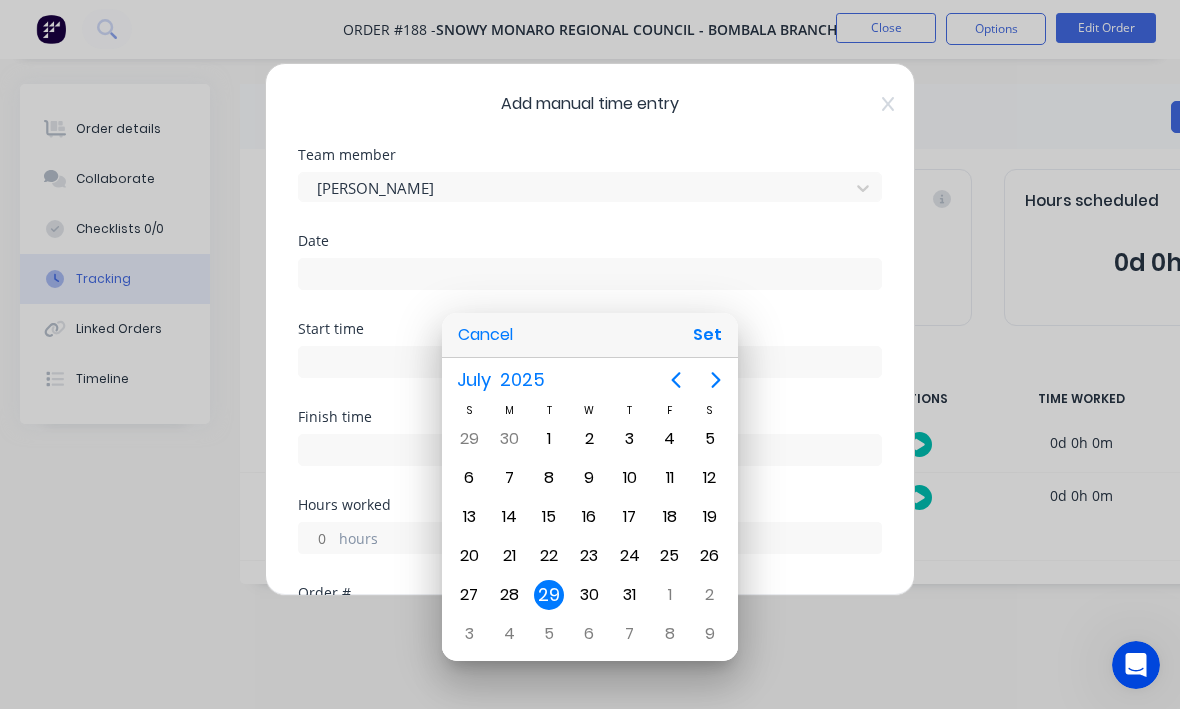 click on "Set" at bounding box center [707, 336] 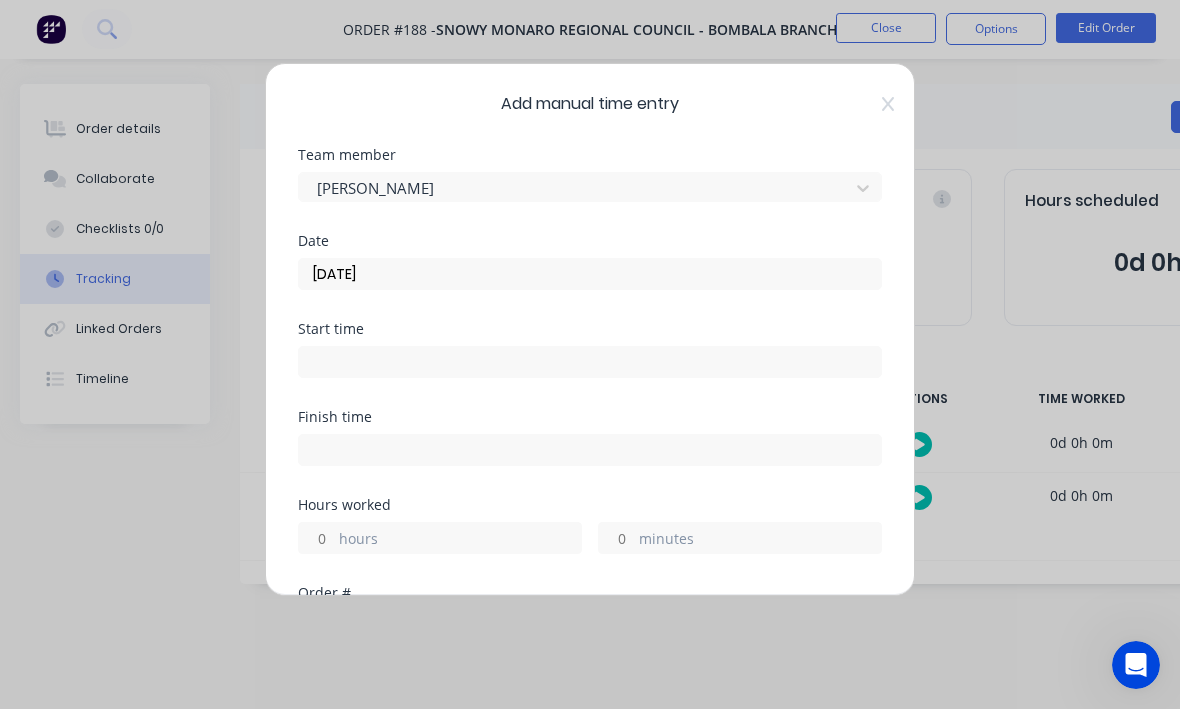 click at bounding box center [590, 363] 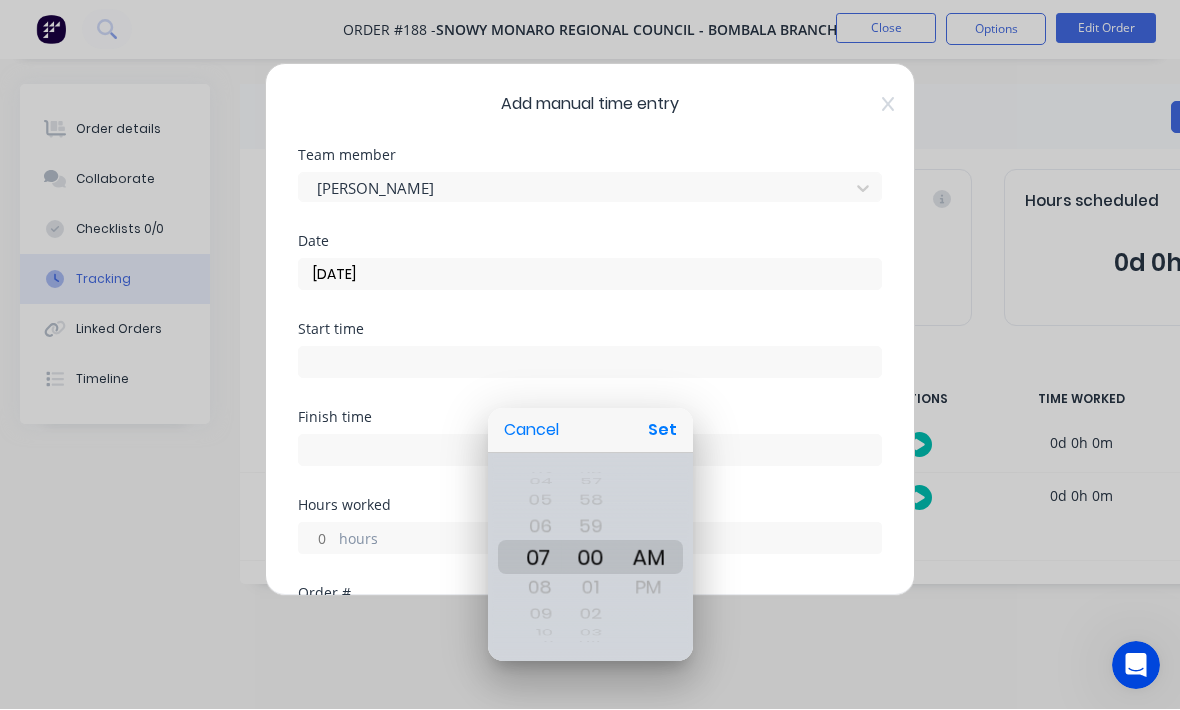 click on "Set" at bounding box center (662, 431) 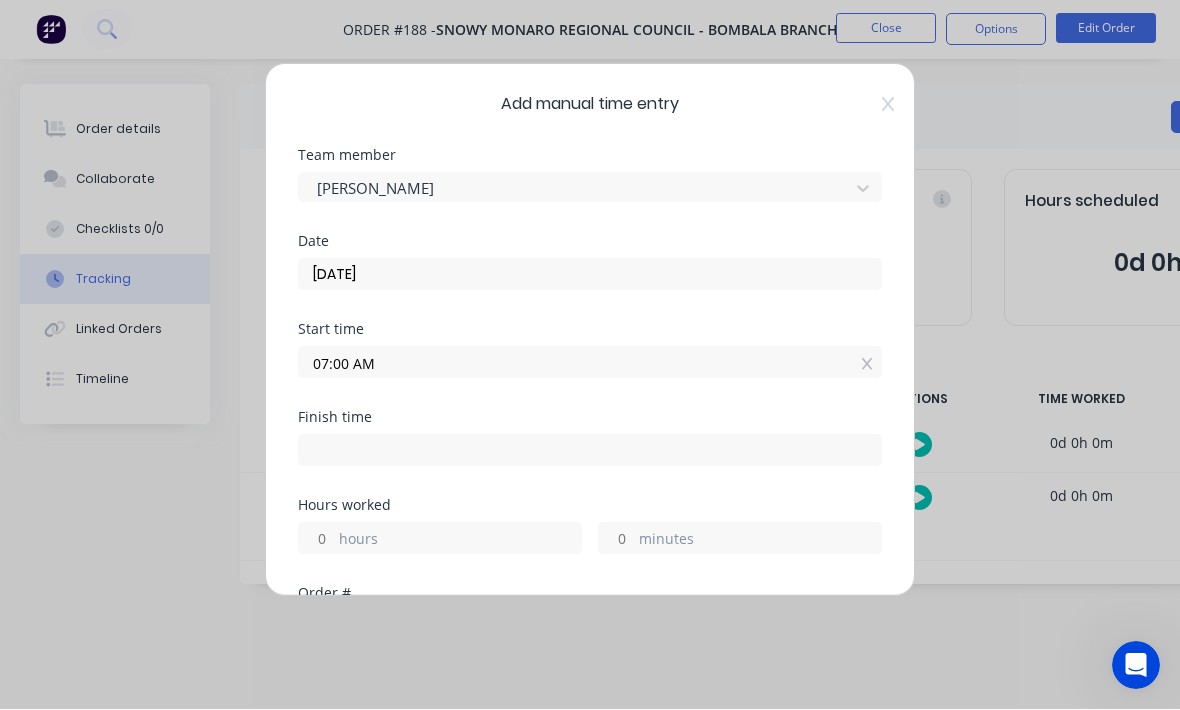 click on "hours" at bounding box center (460, 541) 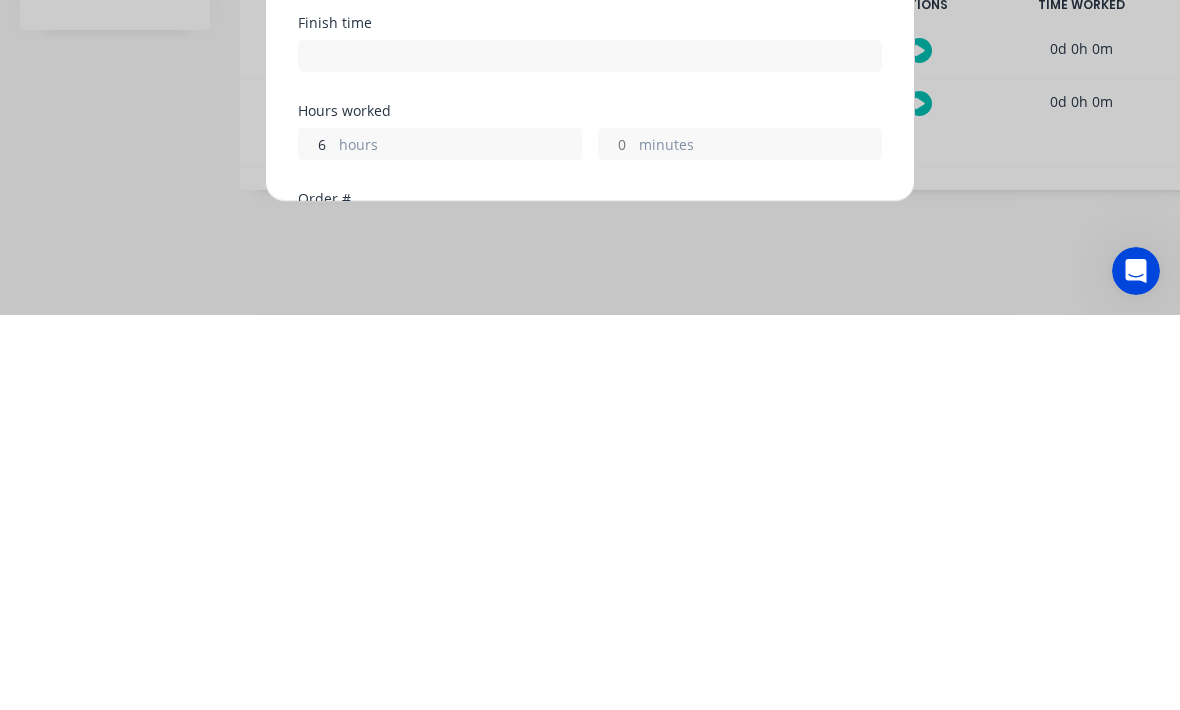 type on "6" 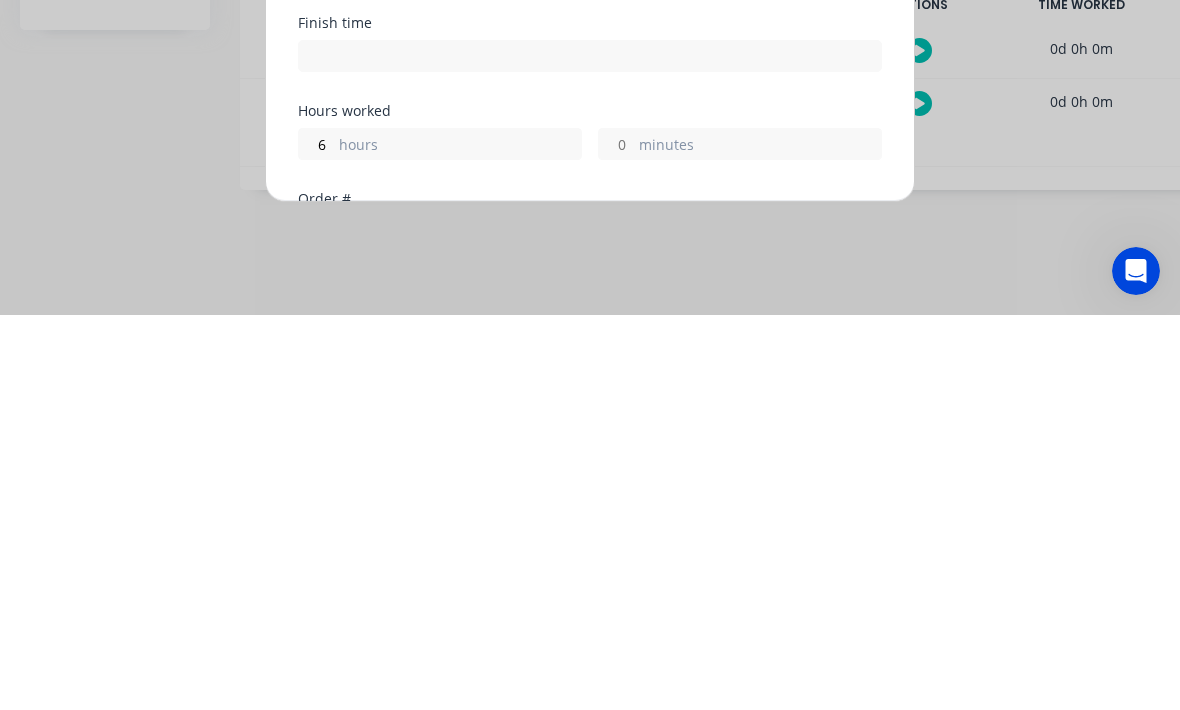 click on "minutes" at bounding box center (760, 541) 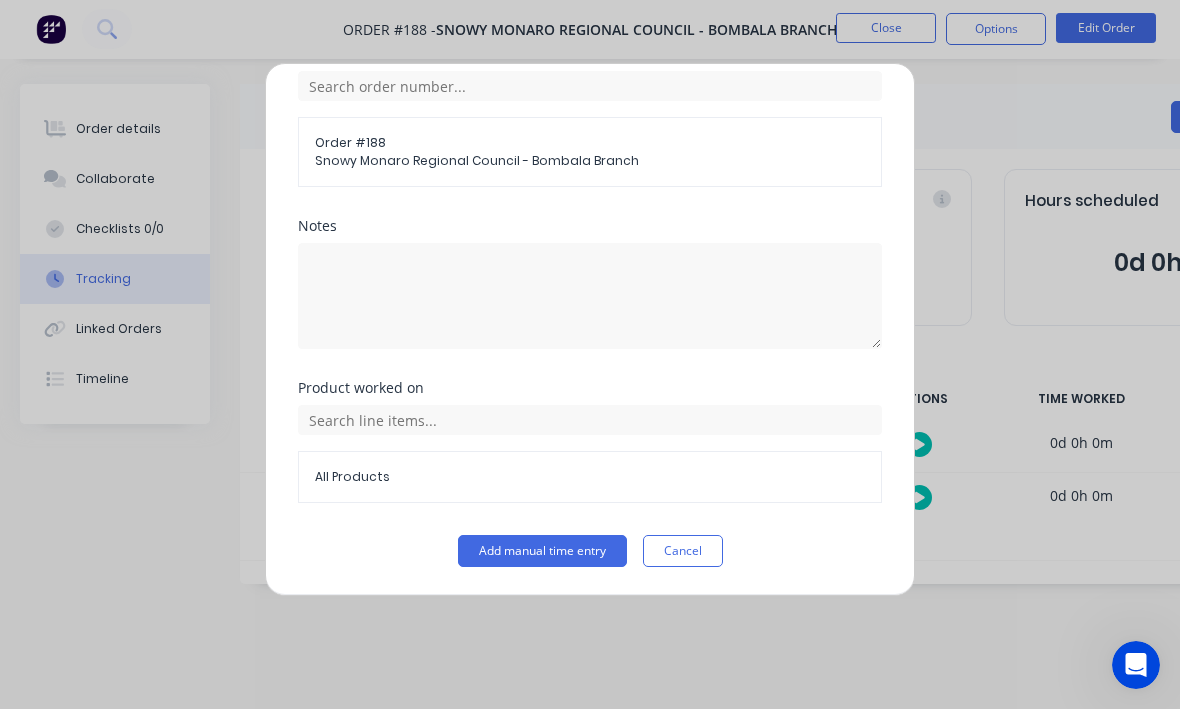 scroll, scrollTop: 539, scrollLeft: 0, axis: vertical 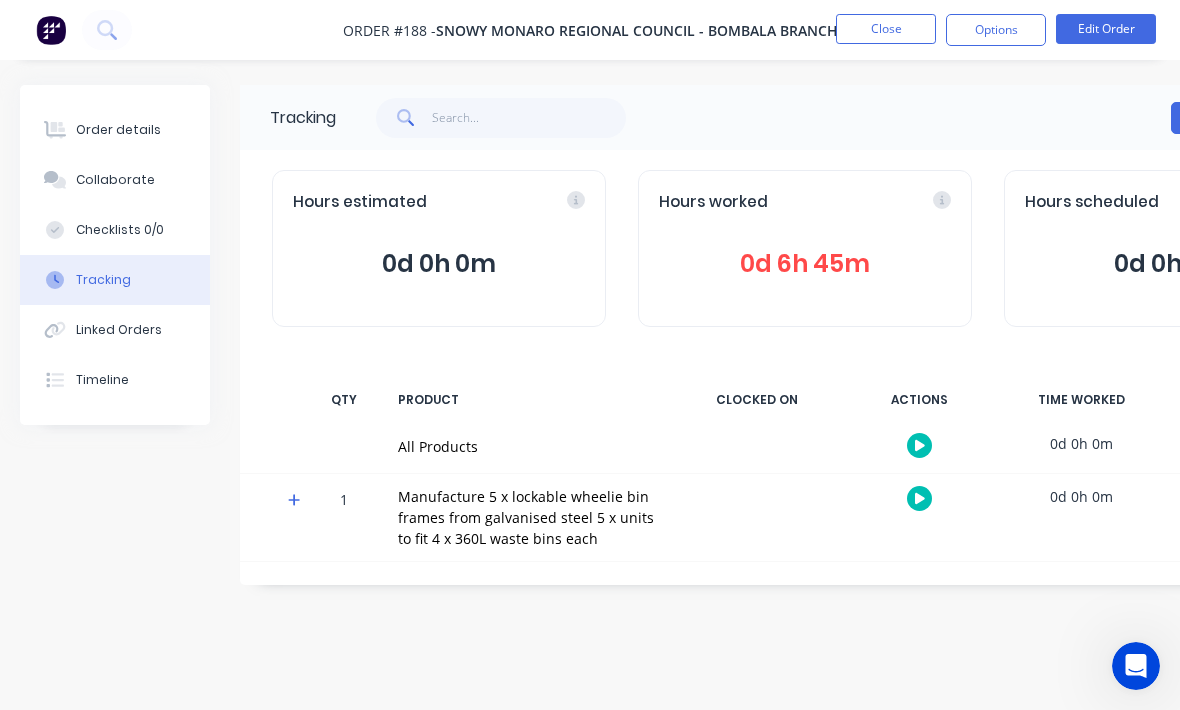 click on "Order details" at bounding box center (115, 130) 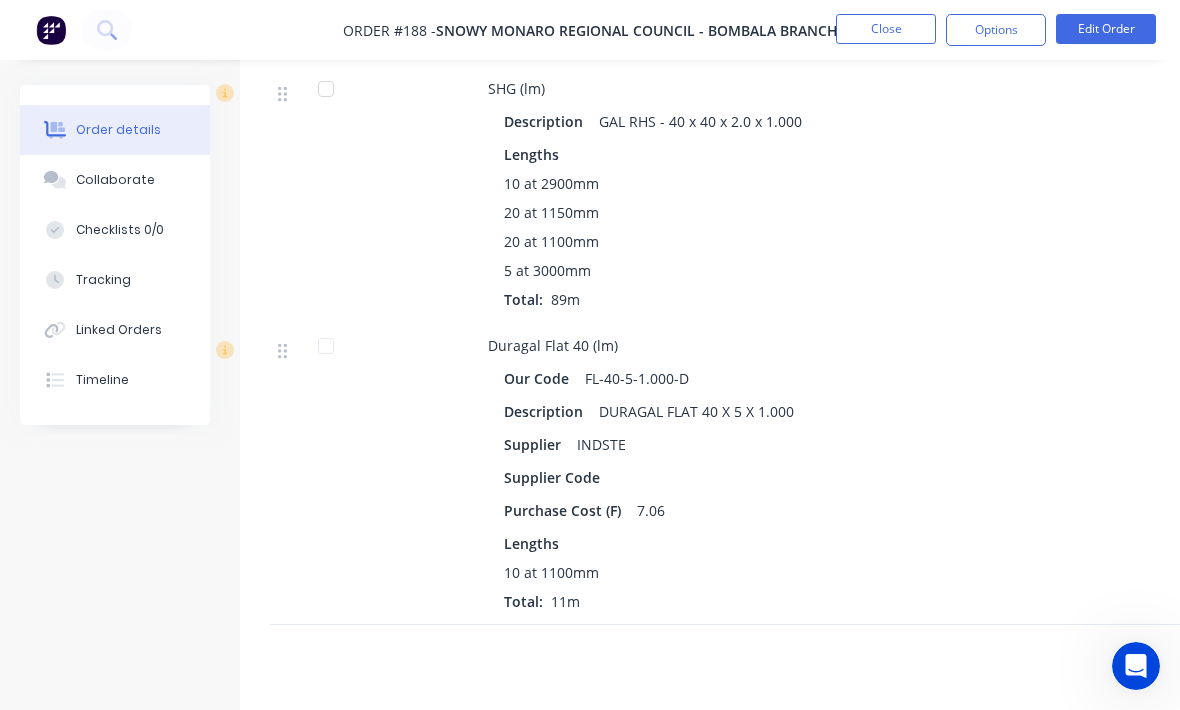 scroll, scrollTop: 901, scrollLeft: 0, axis: vertical 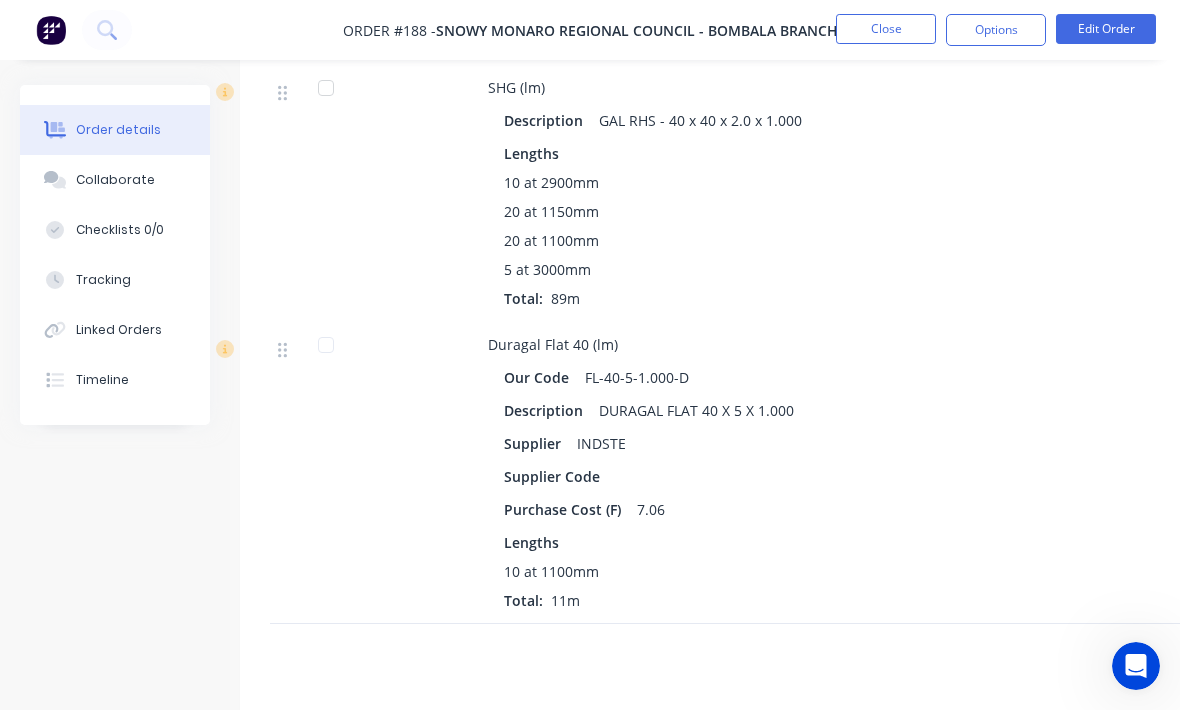 click on "Close" at bounding box center (886, 29) 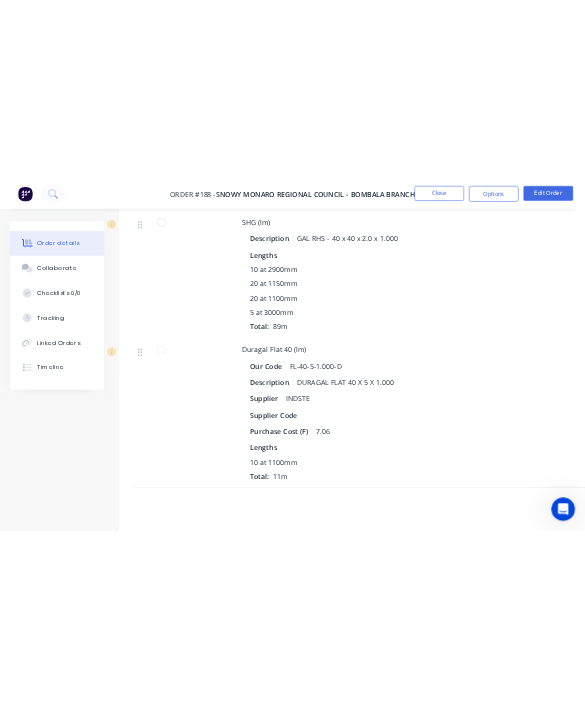 scroll, scrollTop: 0, scrollLeft: 0, axis: both 